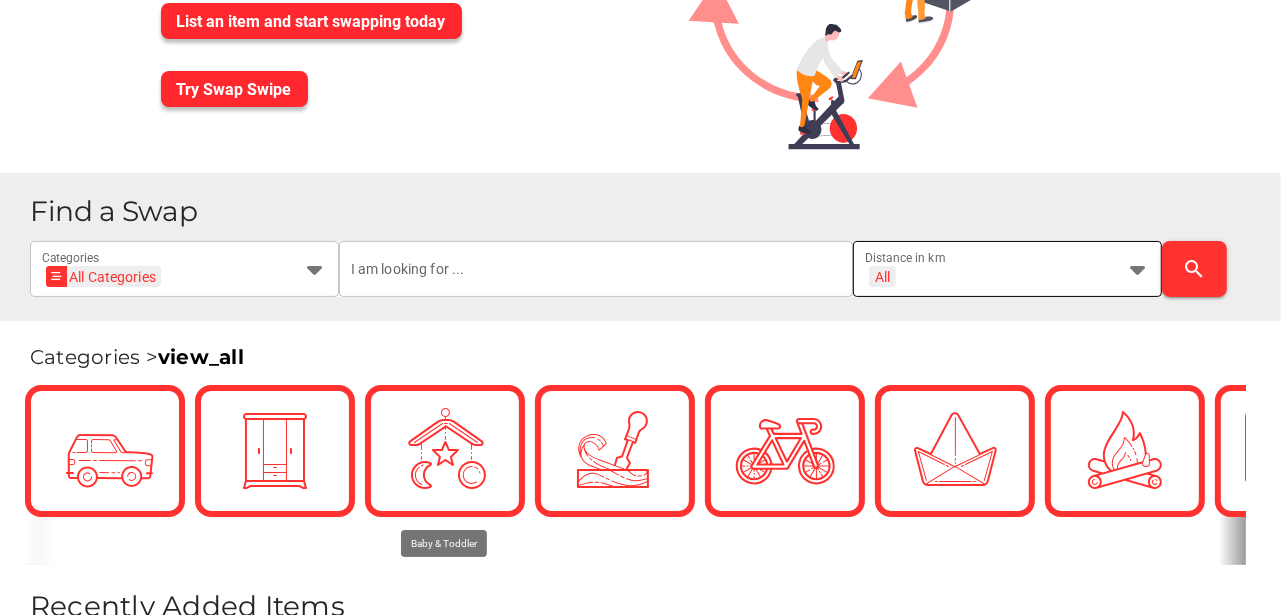 scroll, scrollTop: 200, scrollLeft: 0, axis: vertical 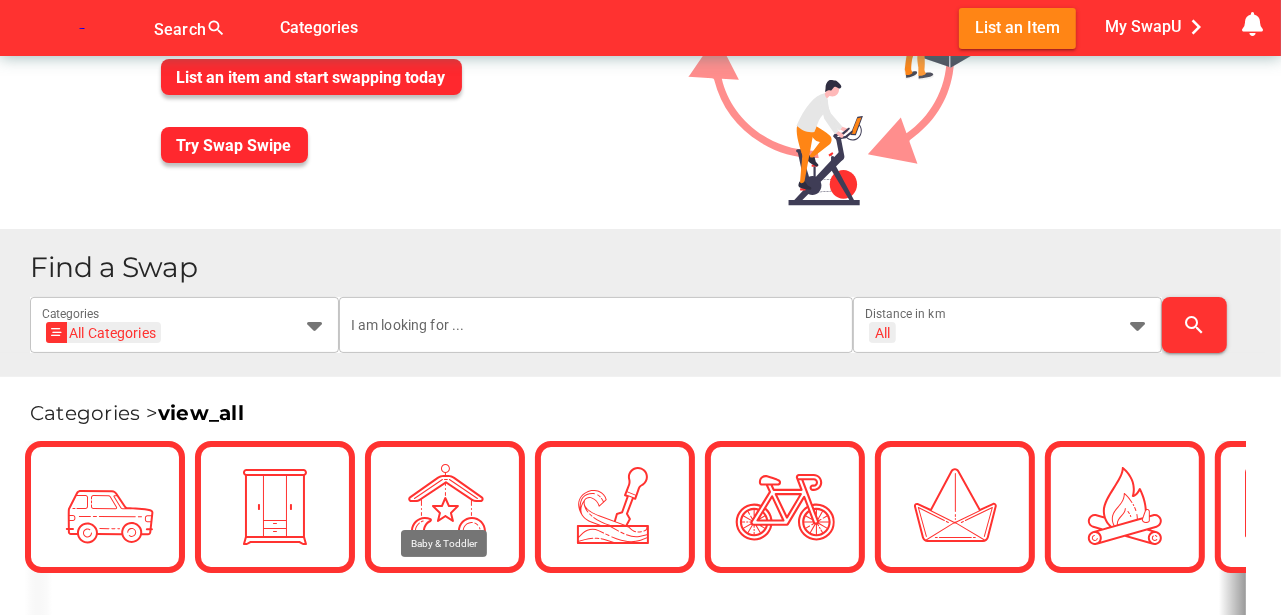 click on "Find a Swap" at bounding box center [647, 267] 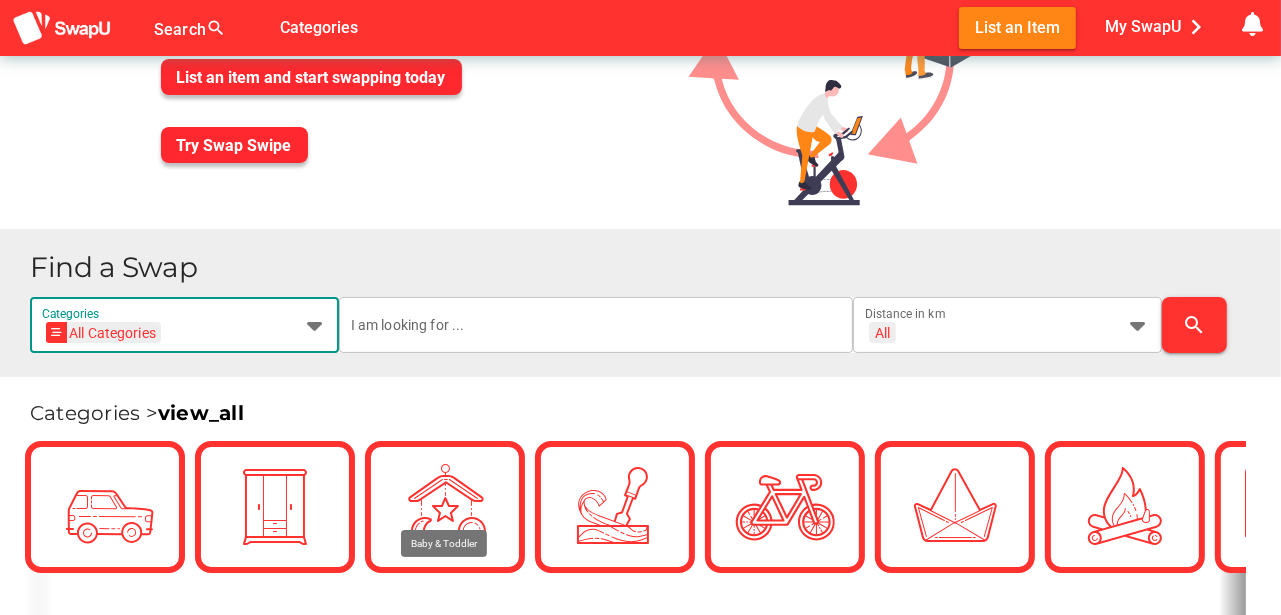 click at bounding box center [315, 325] 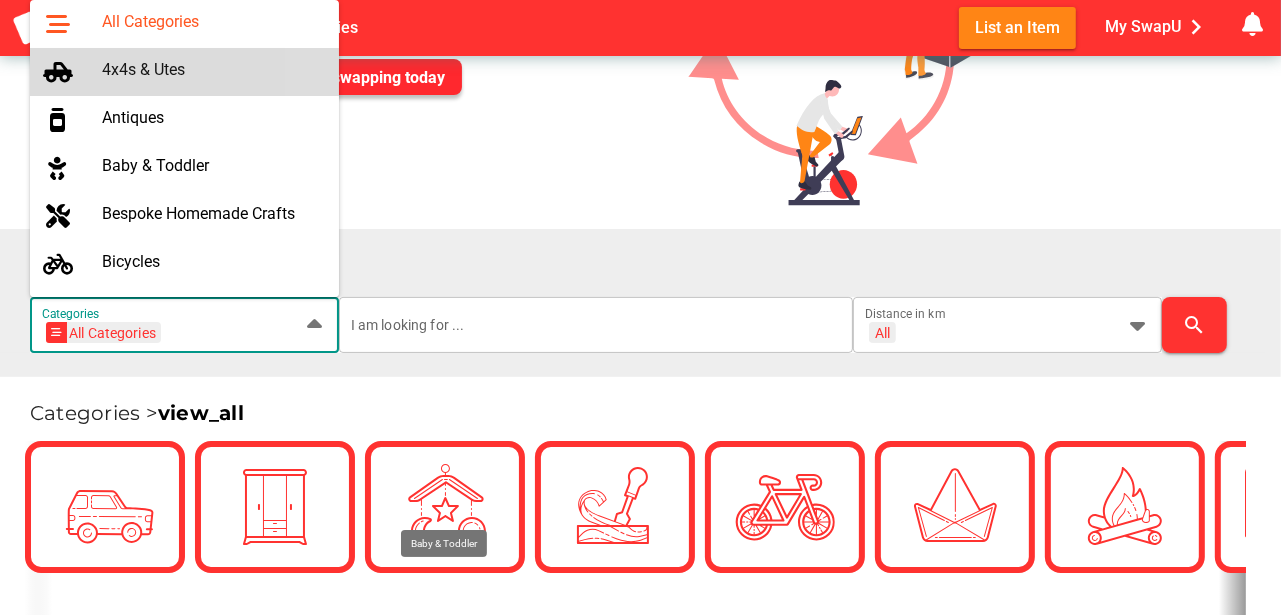 click on "4x4s & Utes" at bounding box center (212, 69) 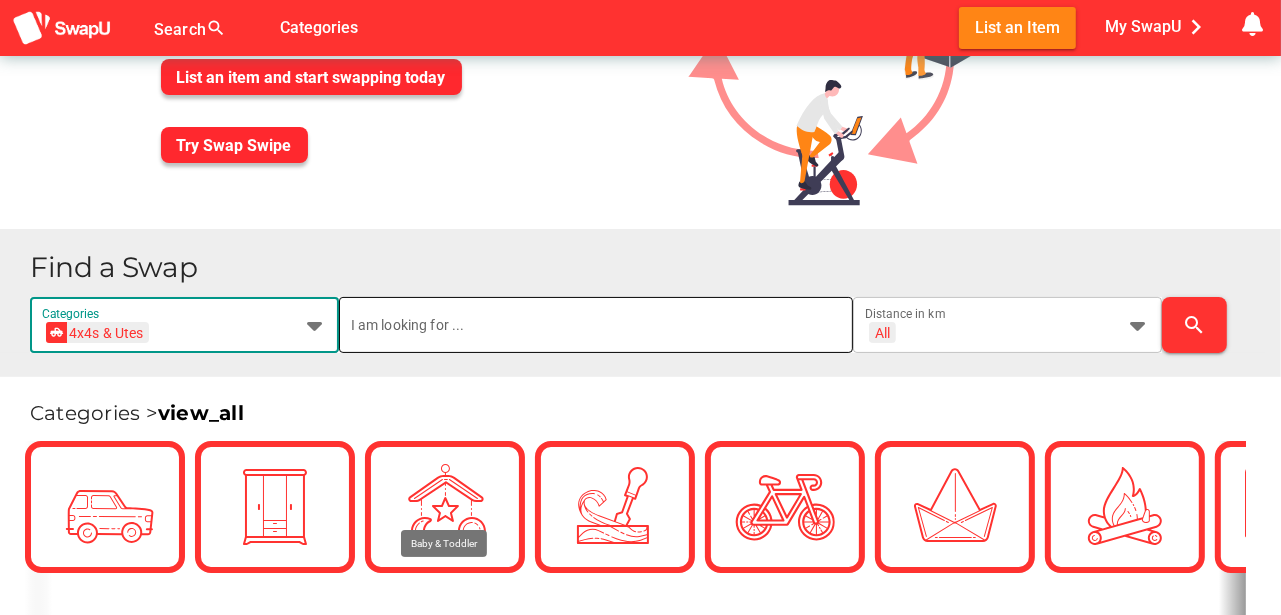 click at bounding box center (596, 325) 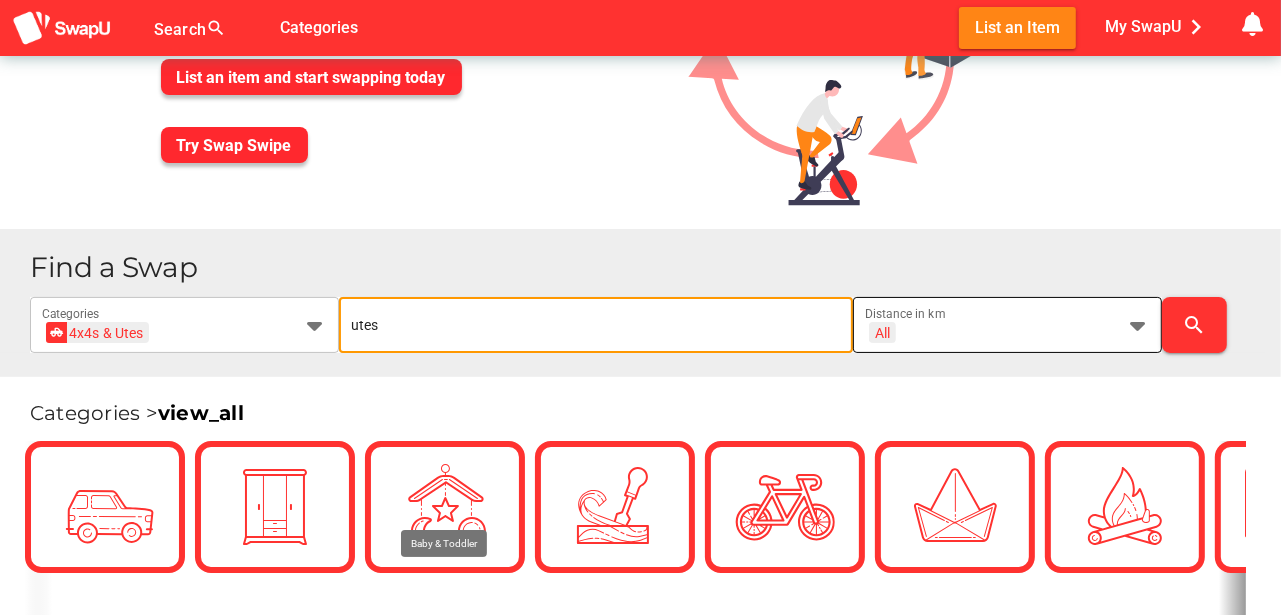 type on "utes" 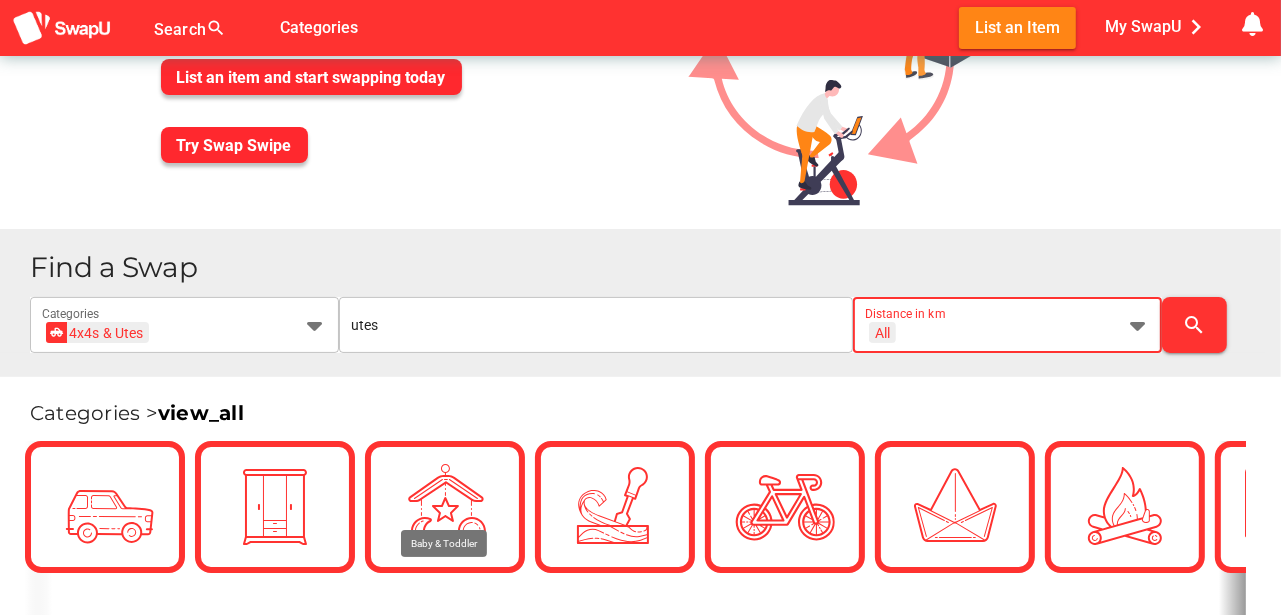 click at bounding box center (1138, 325) 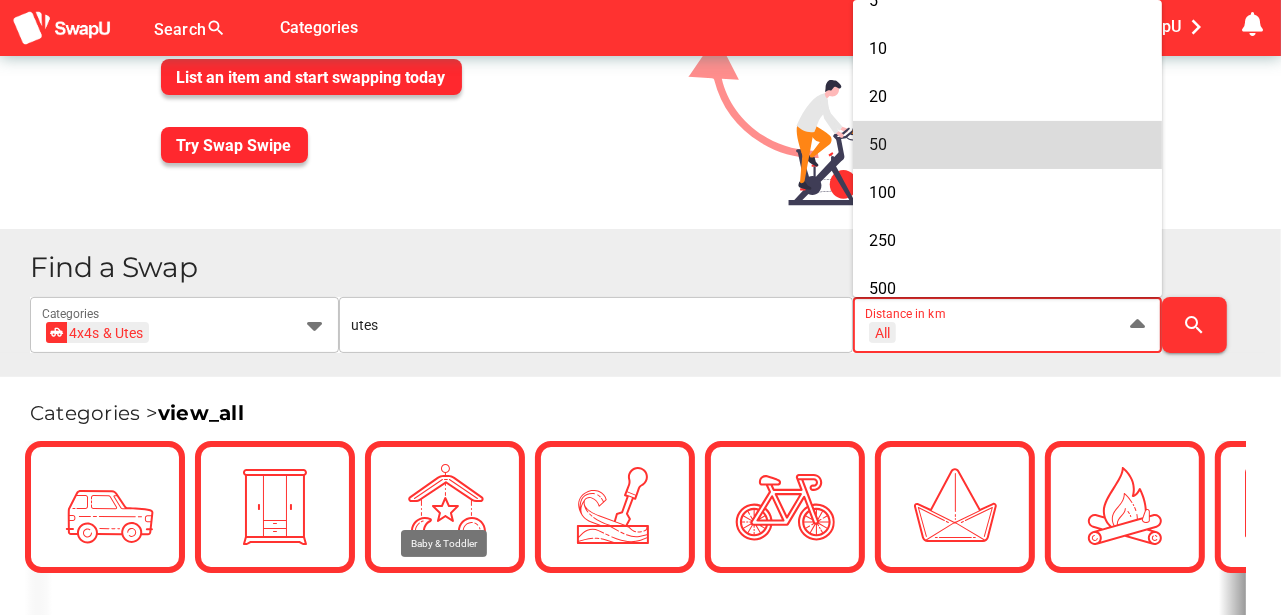 scroll, scrollTop: 133, scrollLeft: 0, axis: vertical 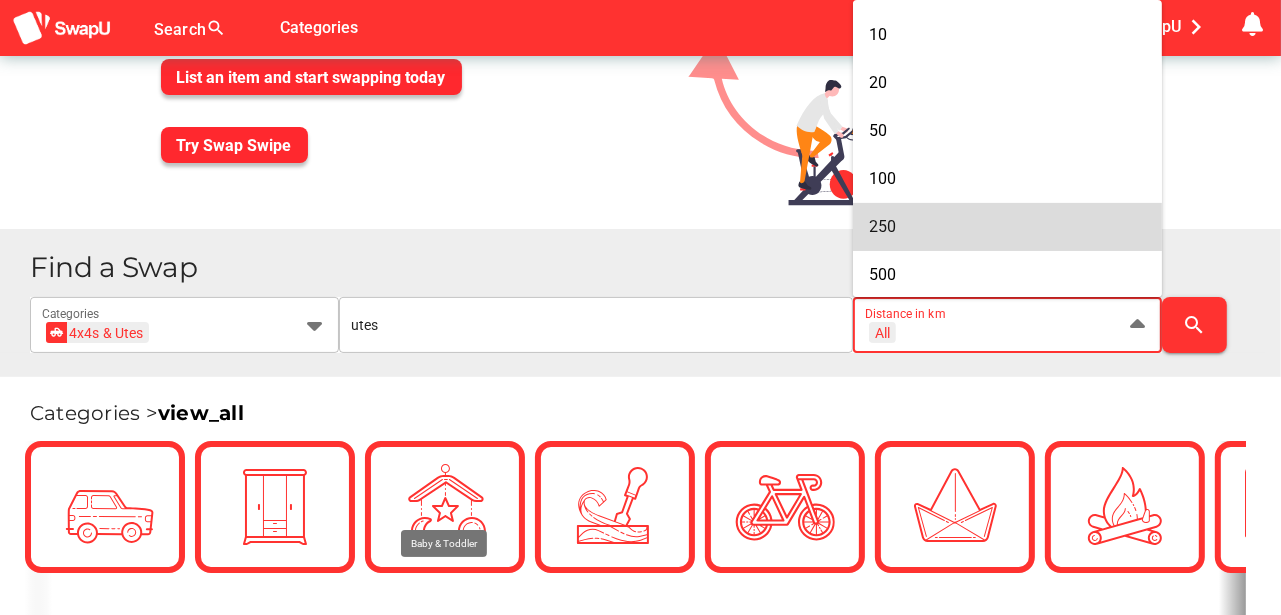 click on "250" at bounding box center (1007, 226) 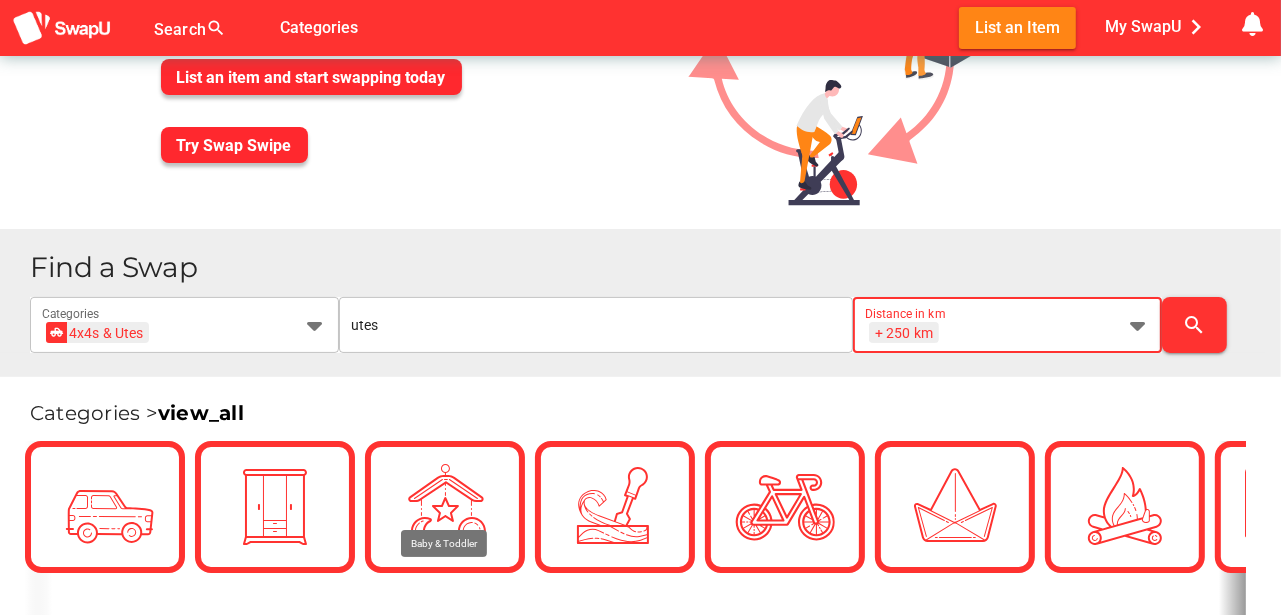 scroll, scrollTop: 0, scrollLeft: 26, axis: horizontal 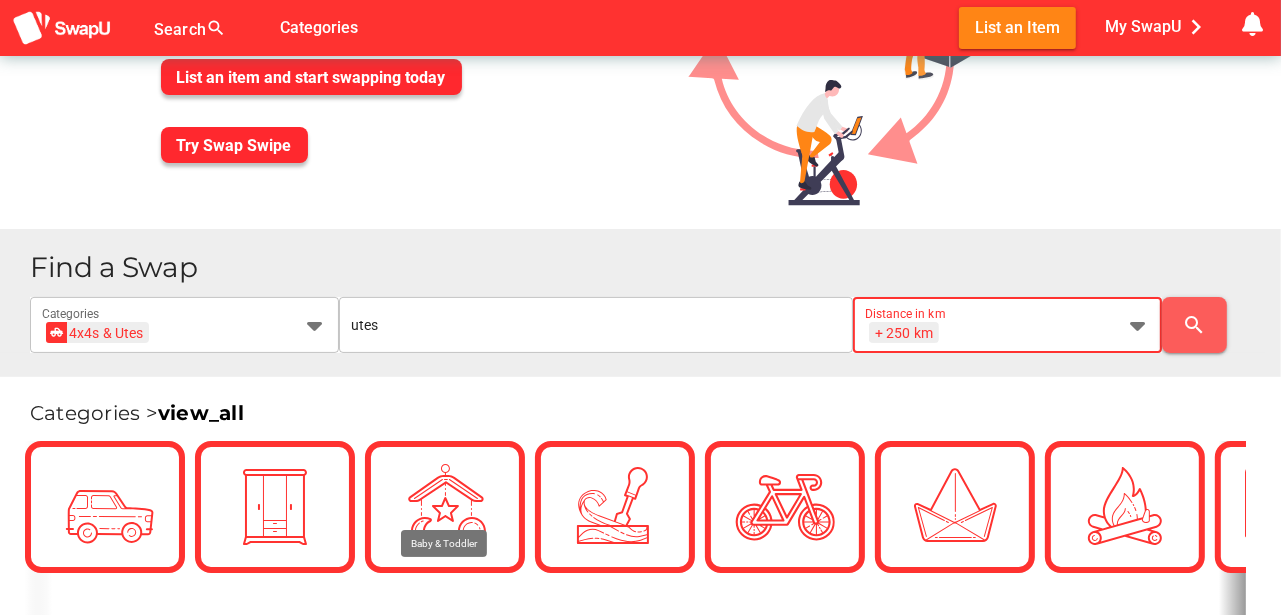 click on "search" at bounding box center (1195, 325) 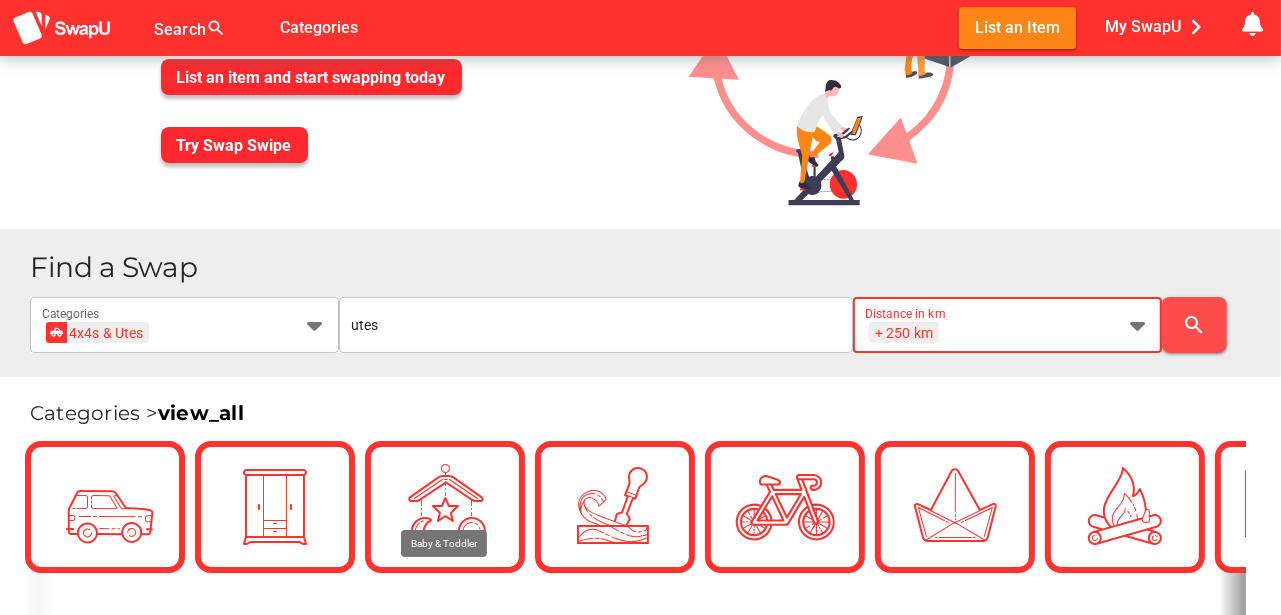 scroll, scrollTop: 0, scrollLeft: 0, axis: both 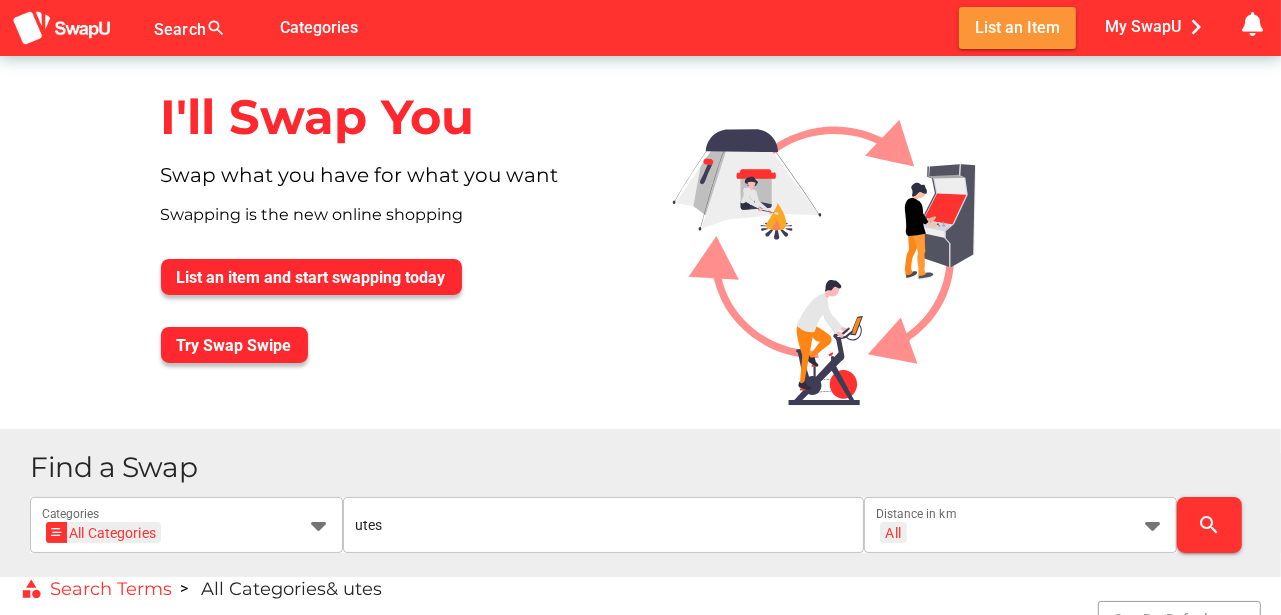 click on "List an Item" at bounding box center [1017, 27] 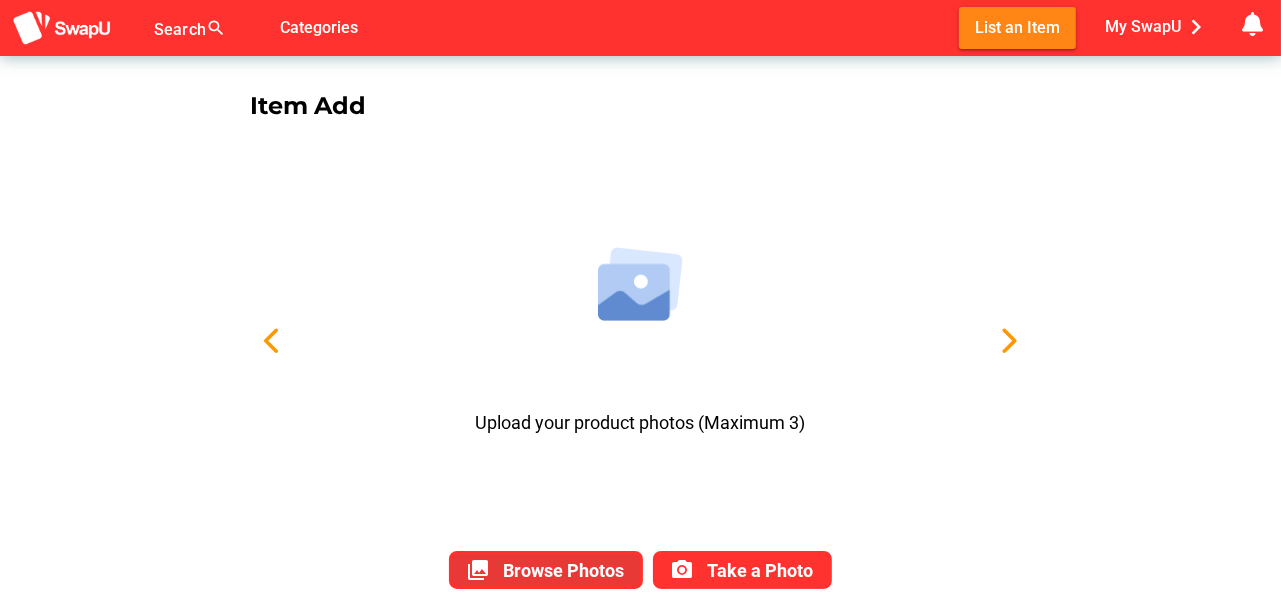 click on "Browse Photos" at bounding box center (563, 570) 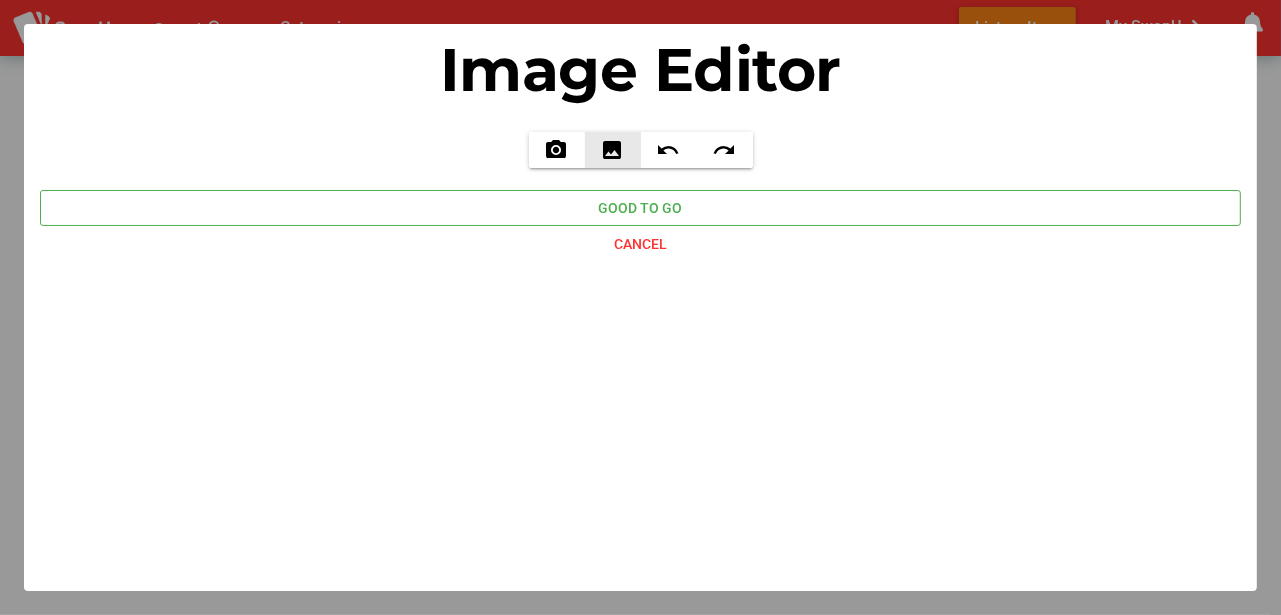 click on "image" at bounding box center (613, 150) 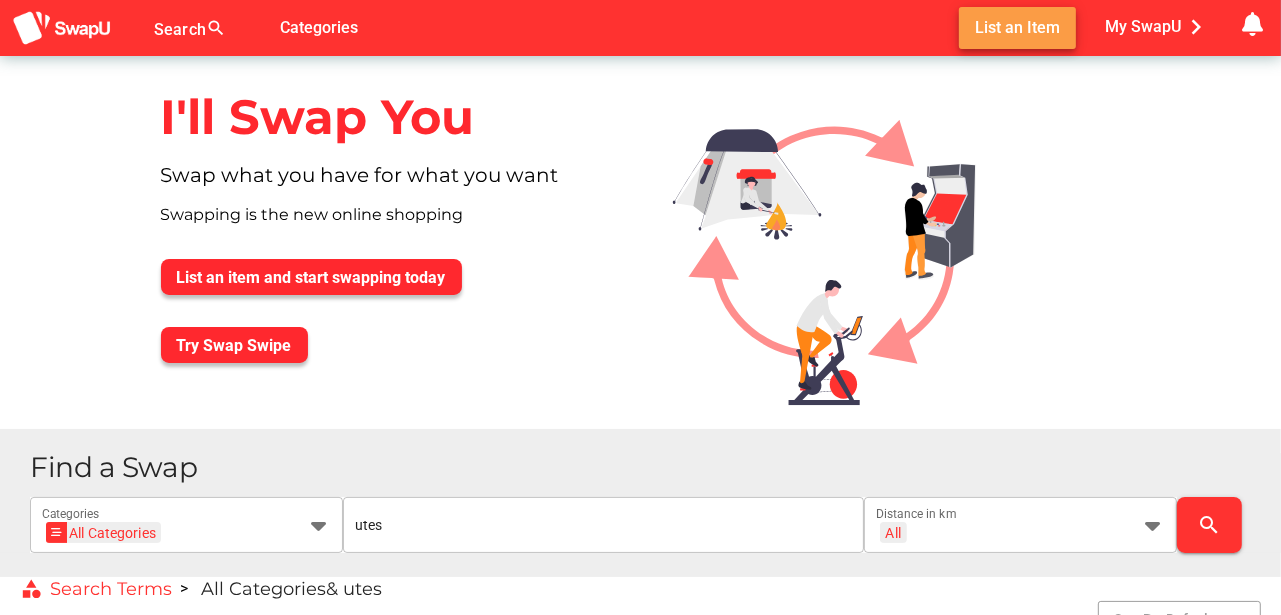 click on "List an Item" at bounding box center [1017, 27] 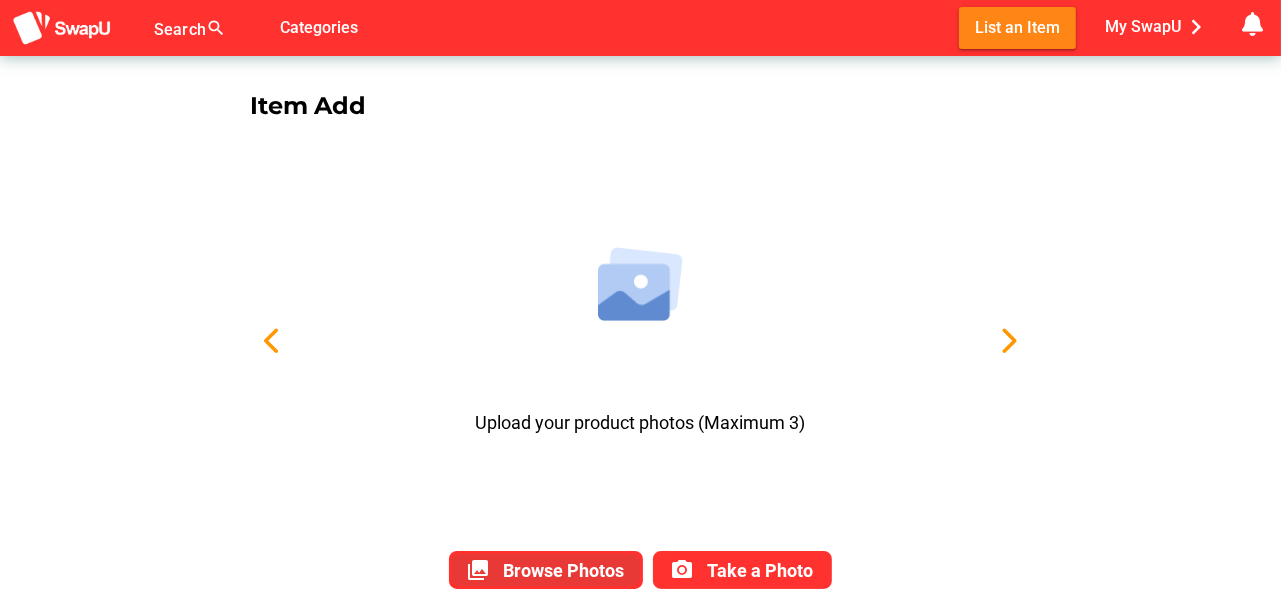 click on "Browse Photos" at bounding box center [563, 570] 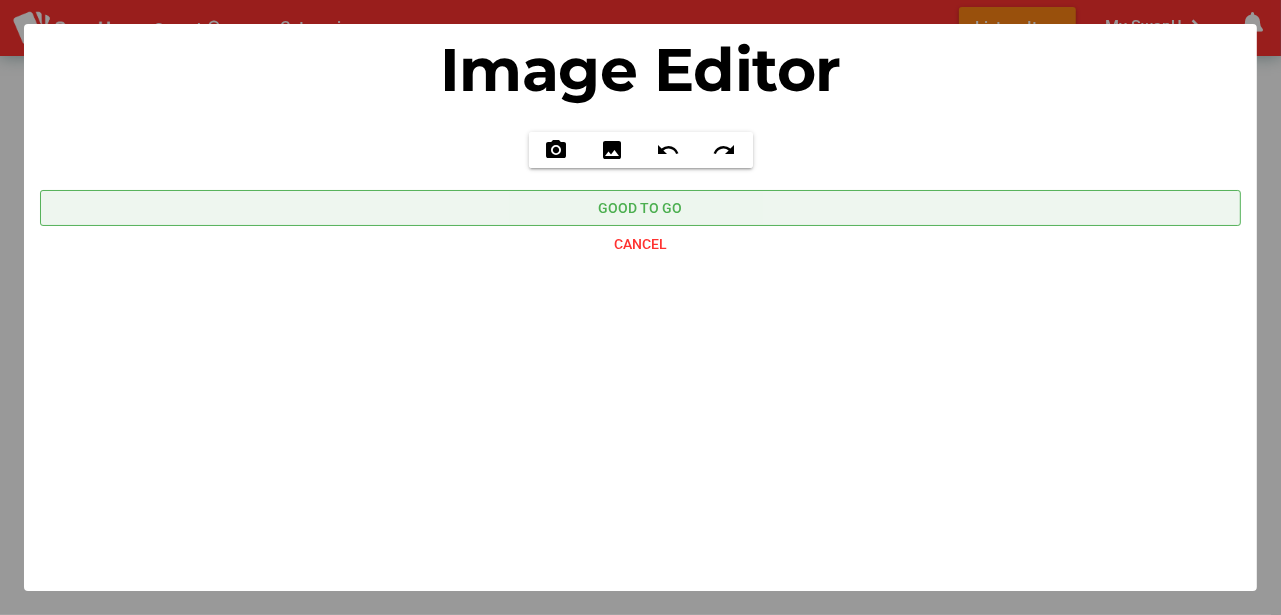 click on "Good to go" at bounding box center (641, 208) 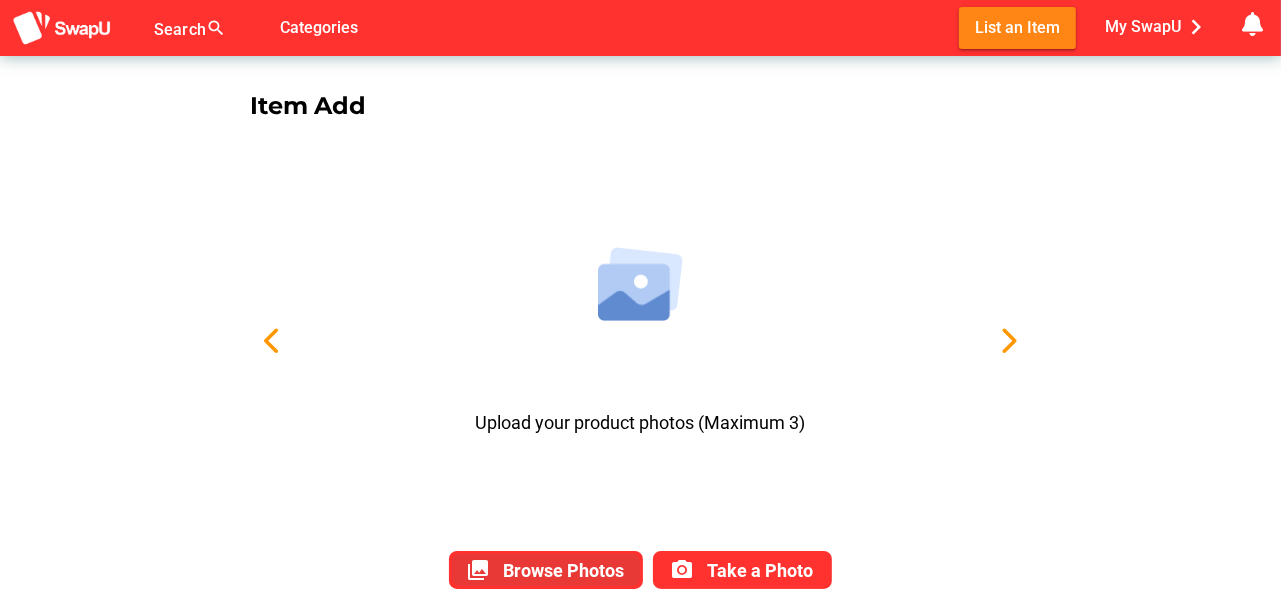 click on "Browse Photos" at bounding box center [563, 570] 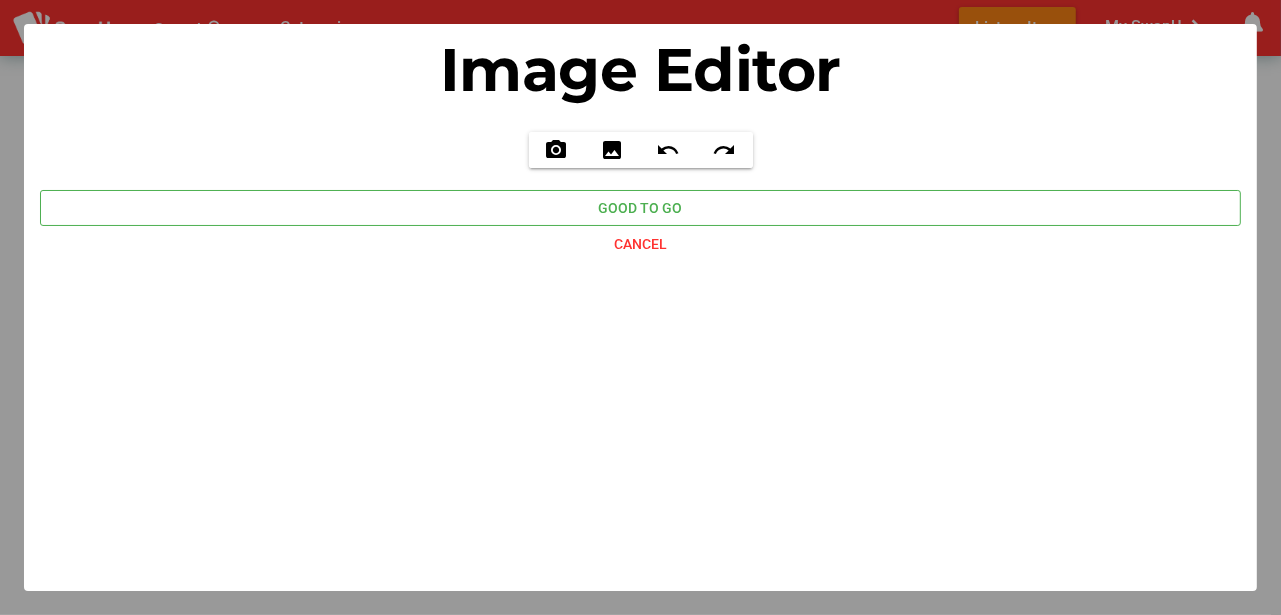 type on "C:\fakepath\20250804_091324.jpg" 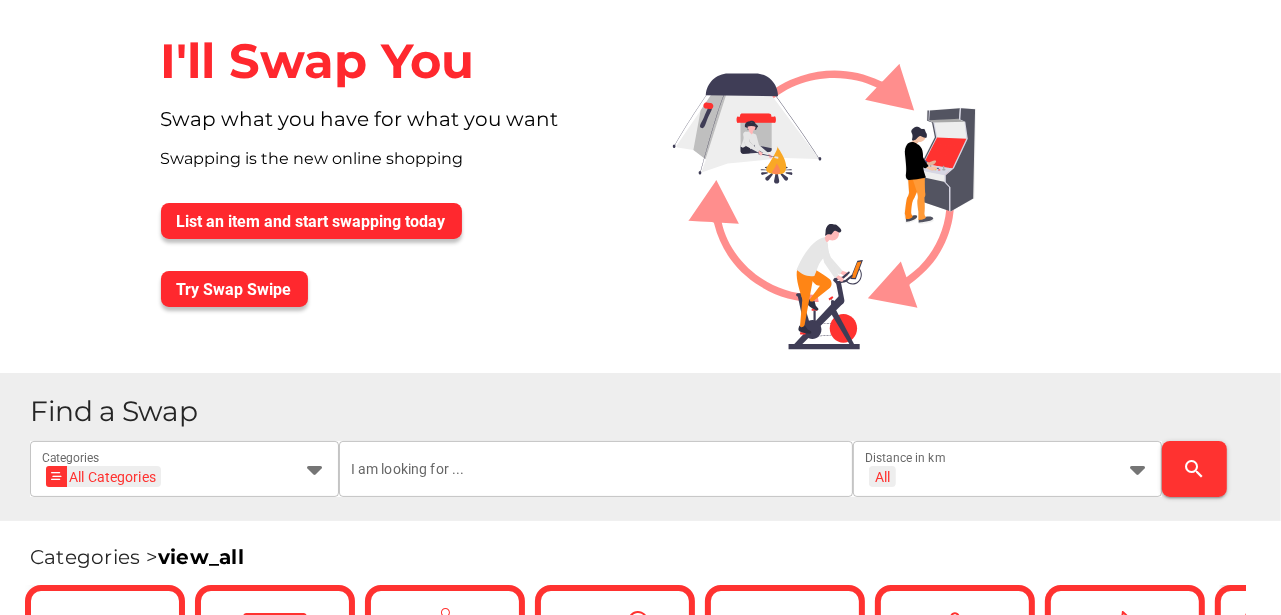 scroll, scrollTop: 200, scrollLeft: 0, axis: vertical 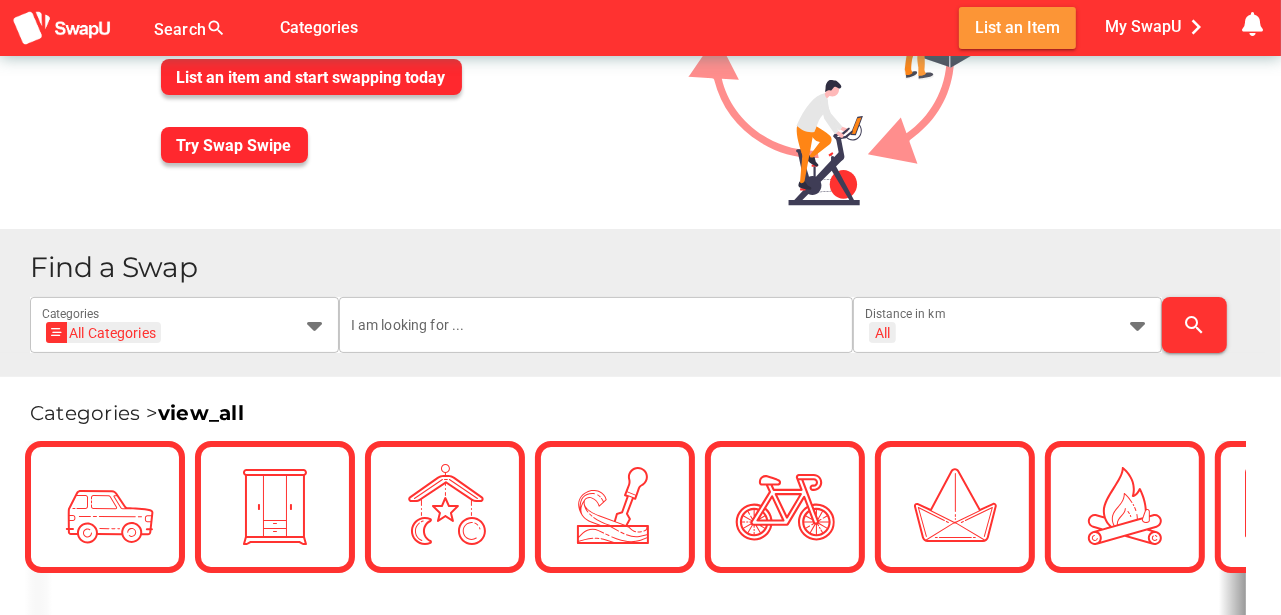 click on "List an Item" at bounding box center [1017, 27] 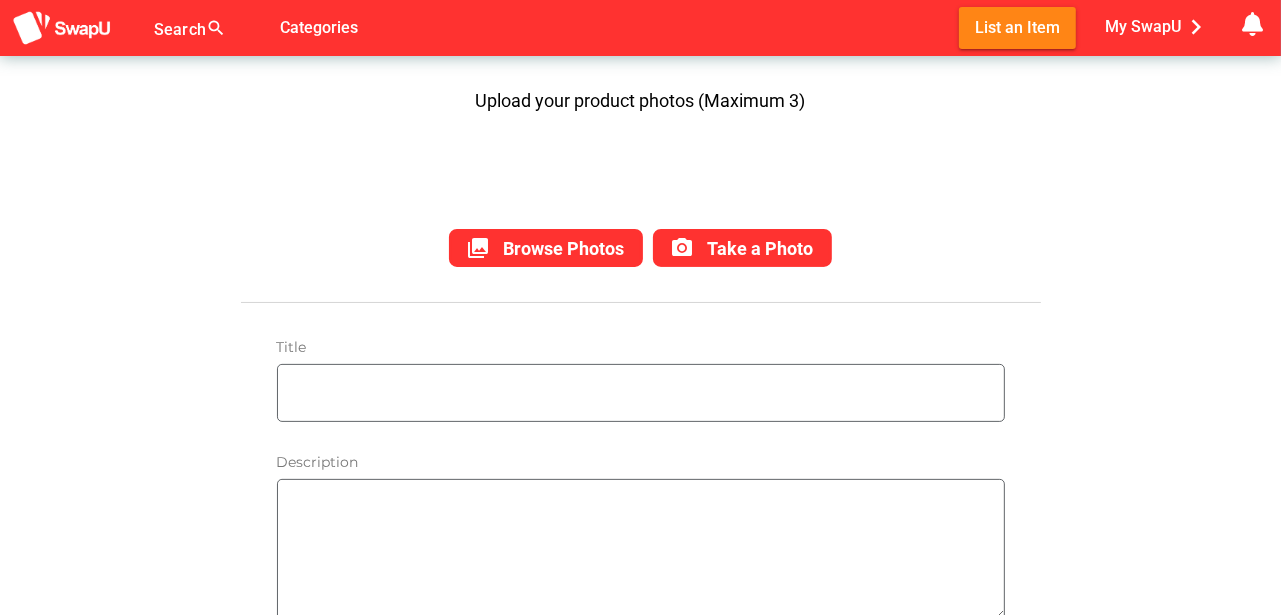 scroll, scrollTop: 333, scrollLeft: 0, axis: vertical 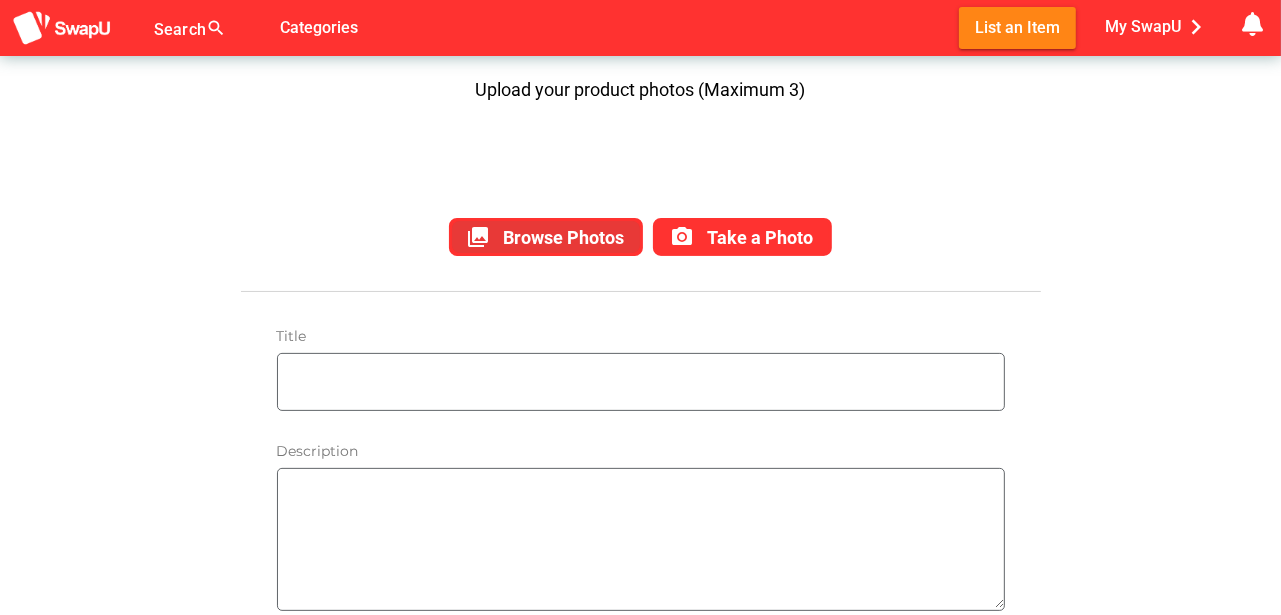 click on "Browse Photos" at bounding box center (563, 237) 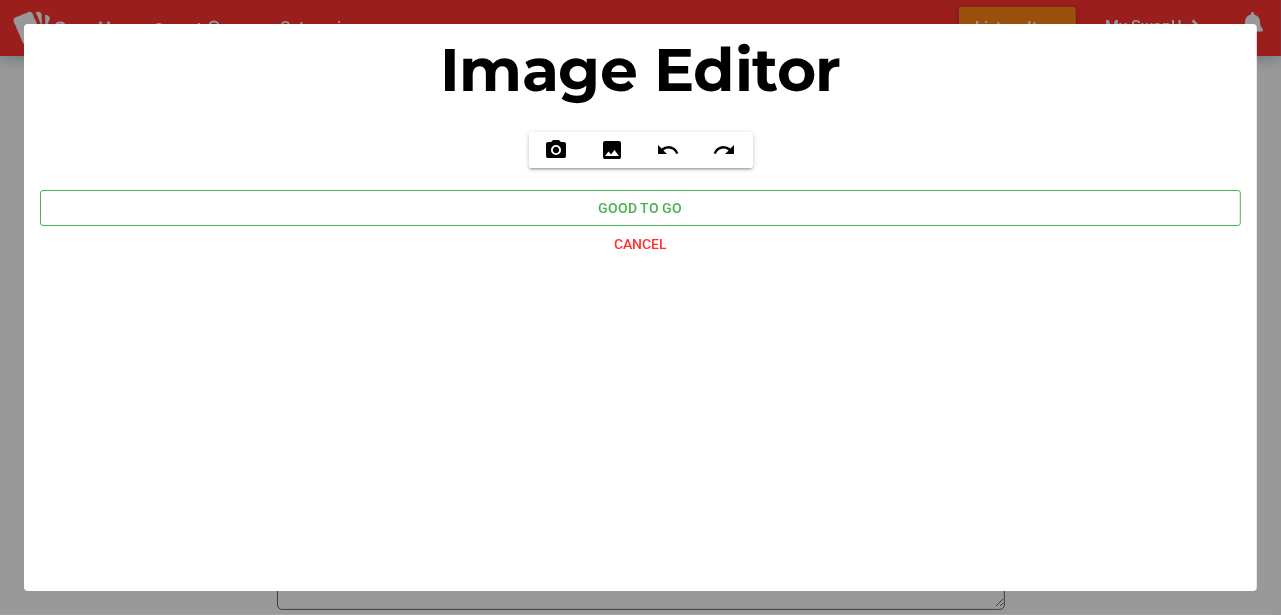 scroll, scrollTop: 0, scrollLeft: 0, axis: both 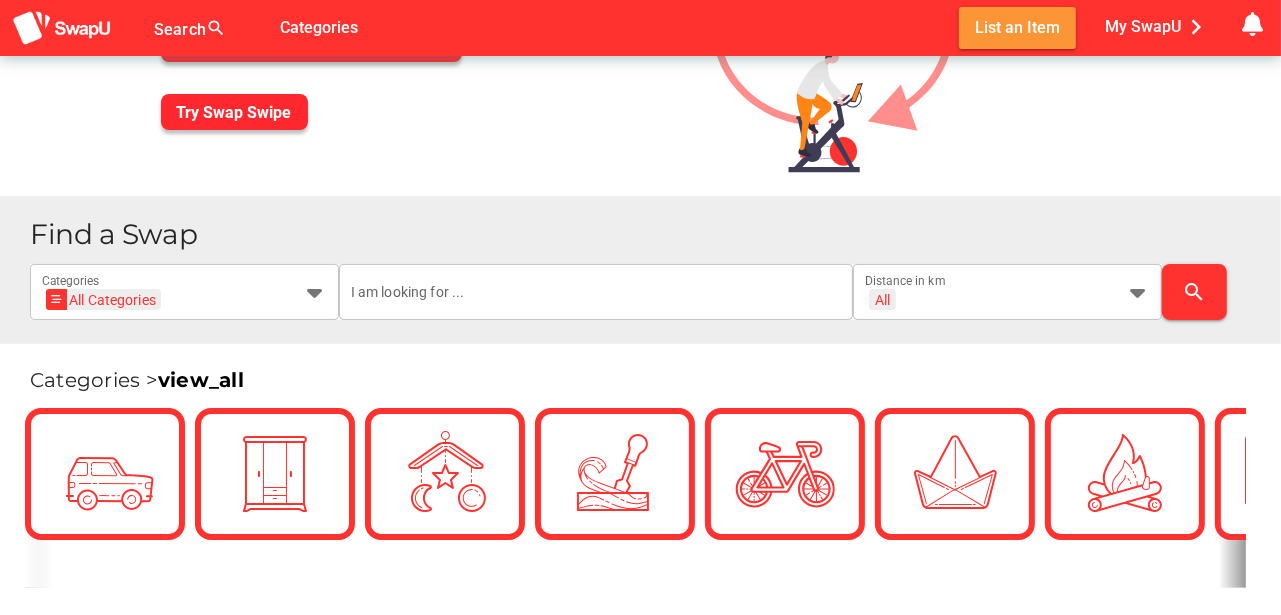 click on "List an Item" at bounding box center [1017, 27] 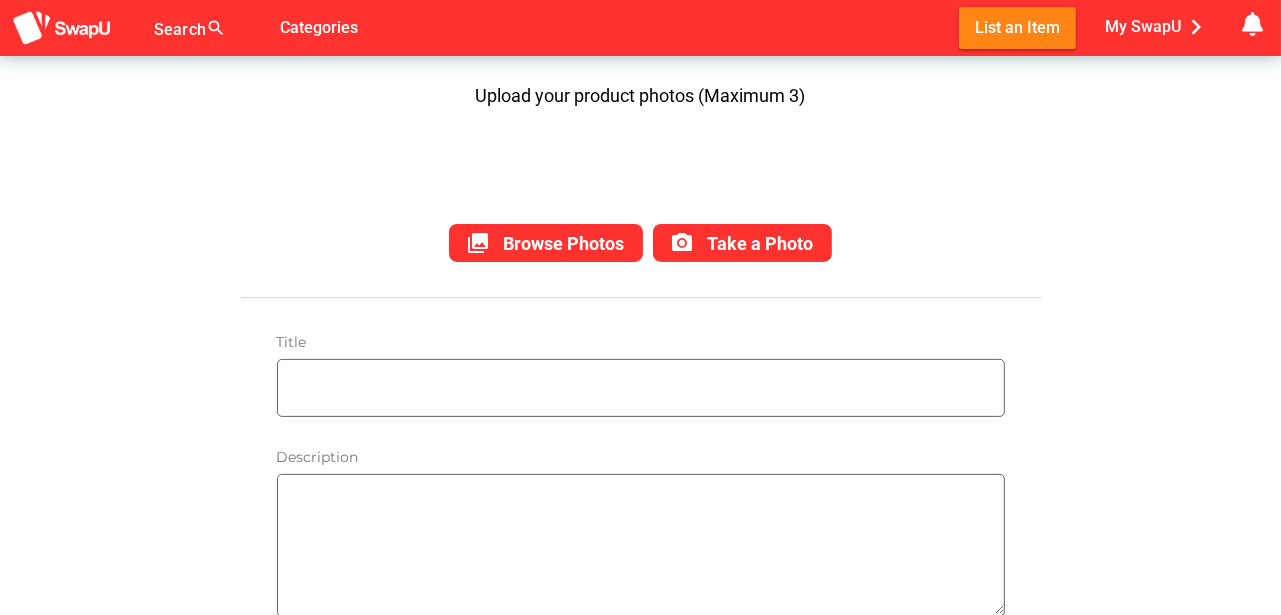 scroll, scrollTop: 333, scrollLeft: 0, axis: vertical 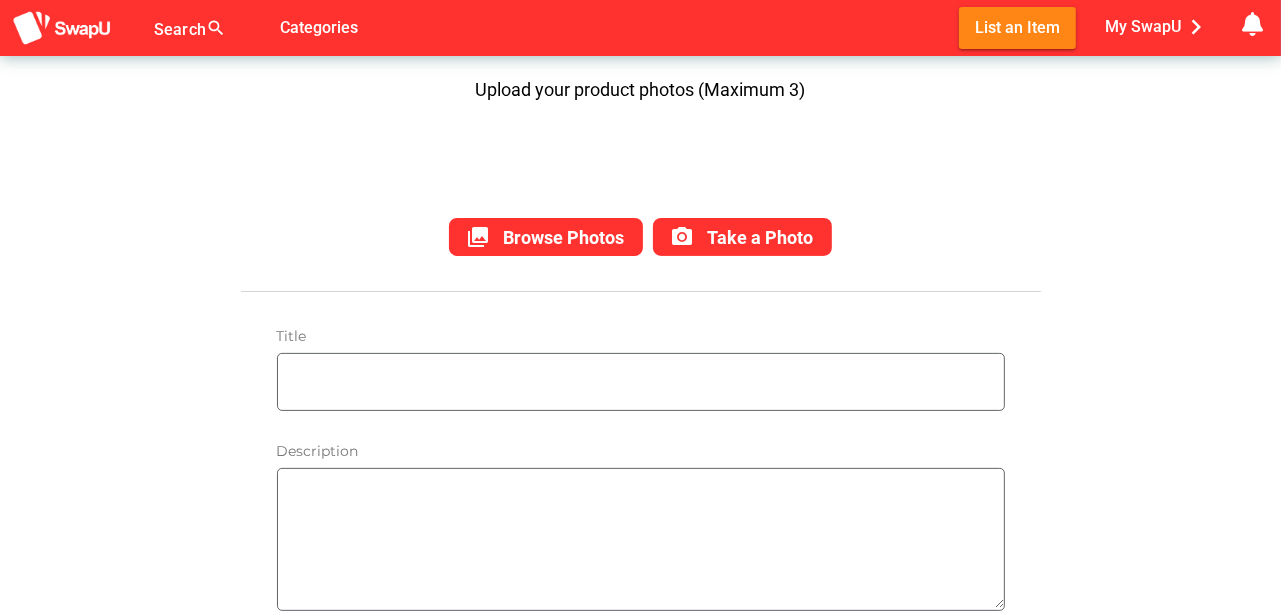 click at bounding box center [646, 382] 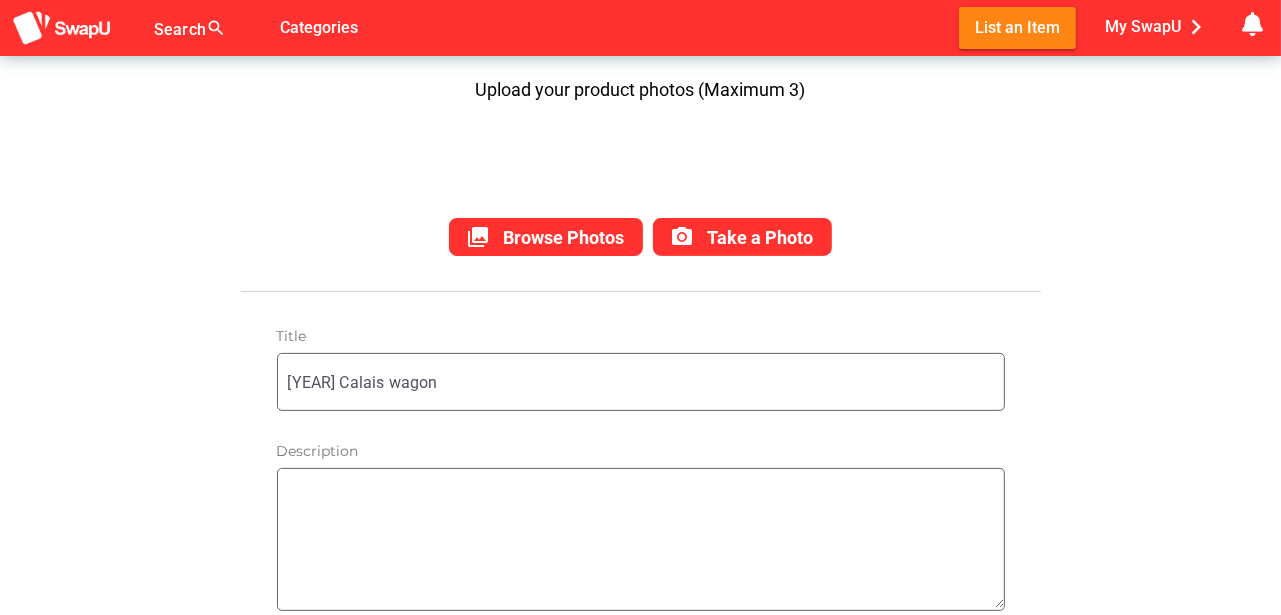 type on "[YEAR] Calais wagon" 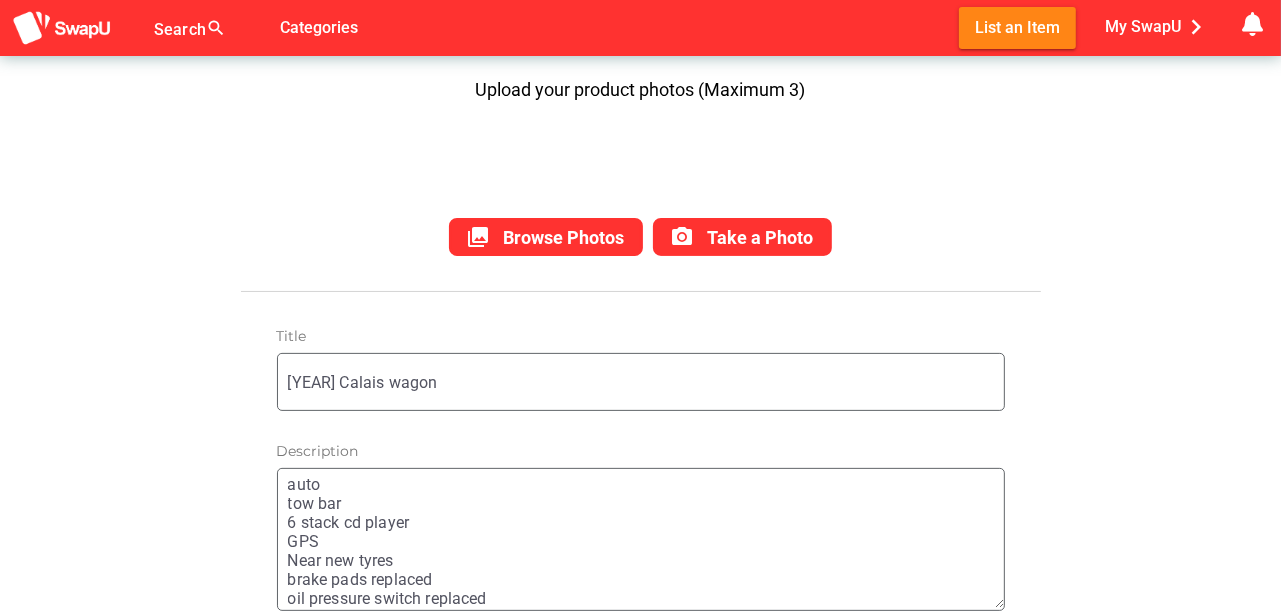 scroll, scrollTop: 32, scrollLeft: 0, axis: vertical 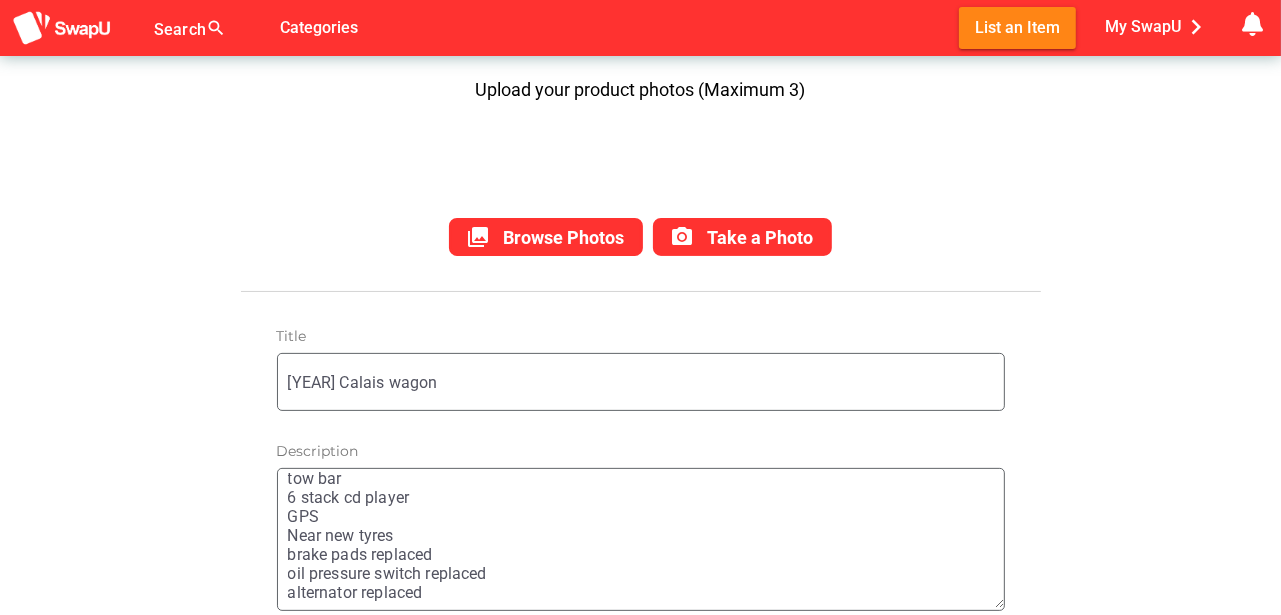 click on "auto
tow bar
6 stack cd player
GPS
Near new tyres
brake pads replaced
oil pressure switch replaced
alternator replaced" at bounding box center [646, 539] 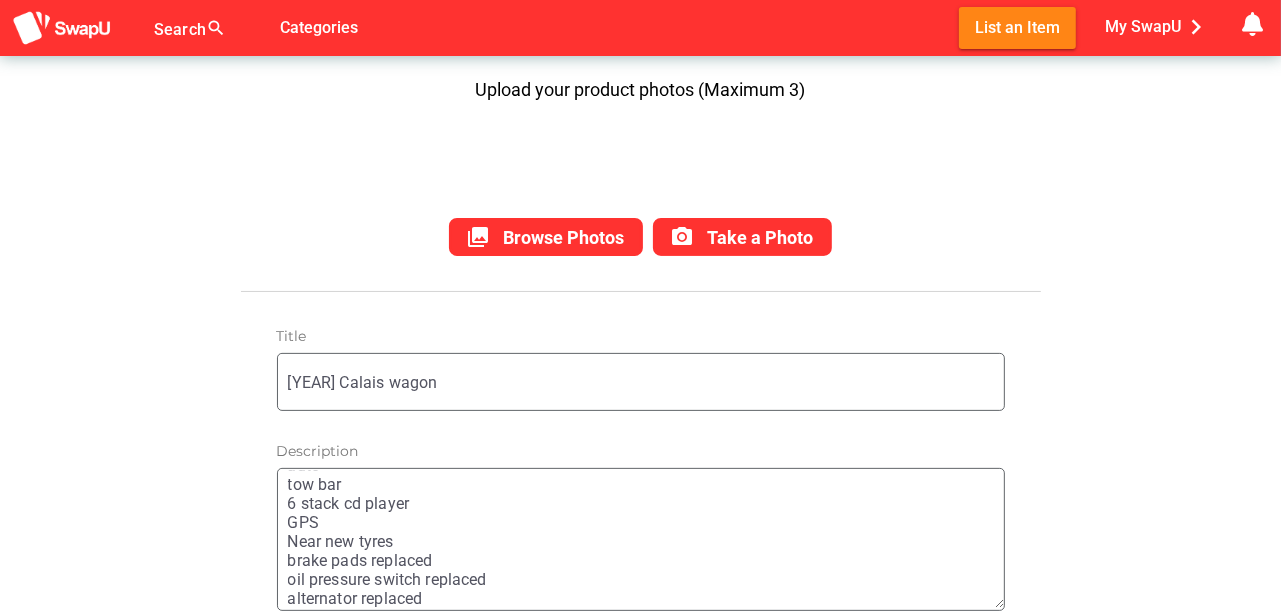 scroll, scrollTop: 0, scrollLeft: 0, axis: both 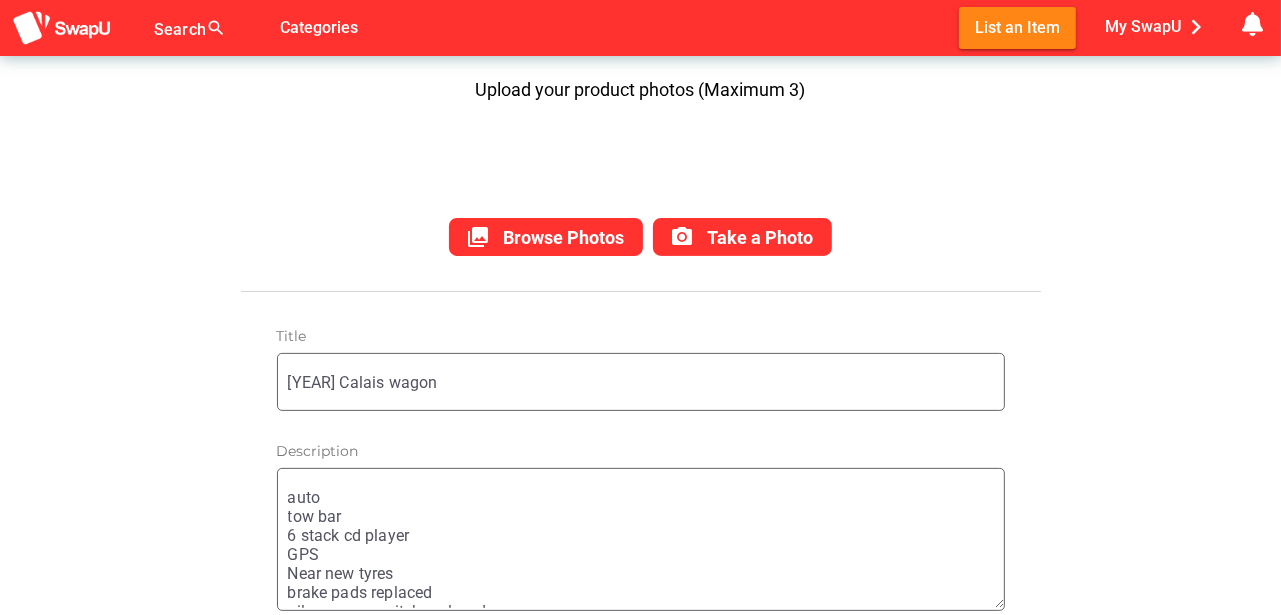 click on "auto
tow bar
6 stack cd player
GPS
Near new tyres
brake pads replaced
oil pressure switch replaced
alternator replaced
all electric
Some minor surface rust spots
paint fair" at bounding box center [646, 539] 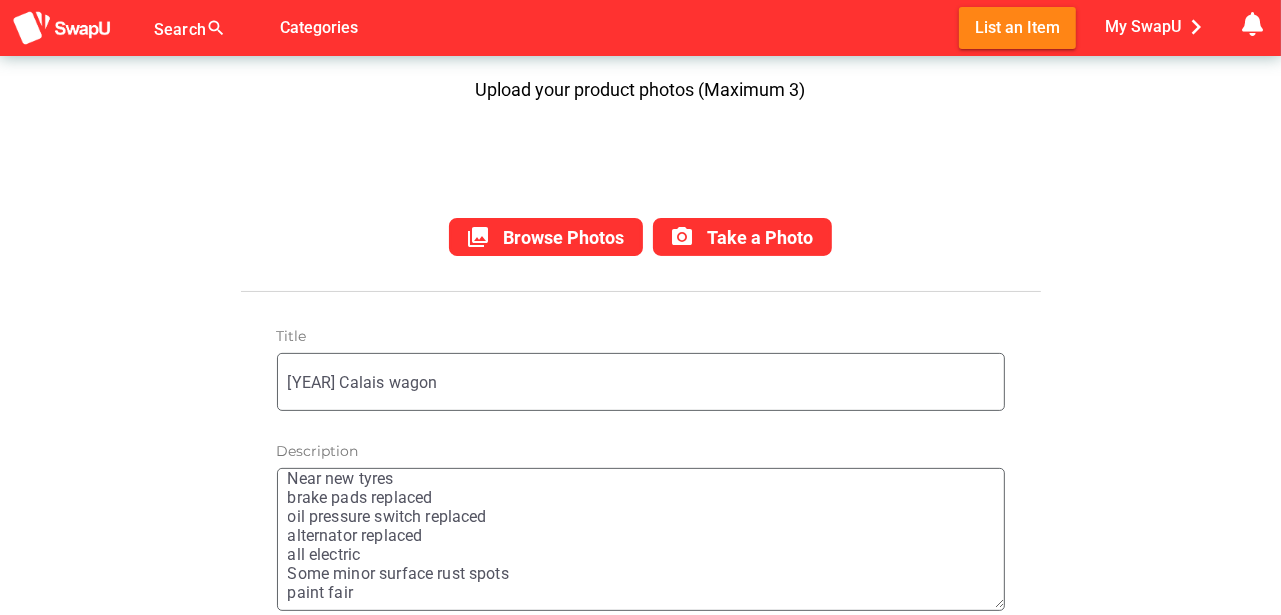 scroll, scrollTop: 132, scrollLeft: 0, axis: vertical 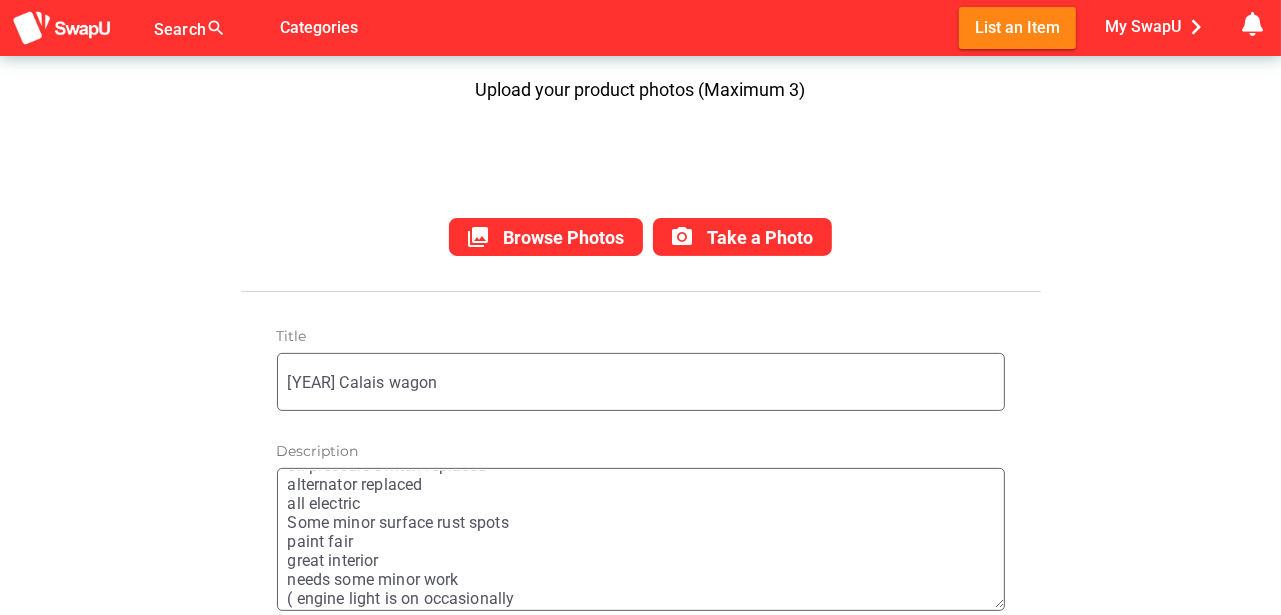 click on "VE V6
auto
tow bar
6 stack cd player
GPS
Near new tyres
brake pads replaced
oil pressure switch replaced
alternator replaced
all electric
Some minor surface rust spots
paint fair
great interior
needs some minor work
( engine light is on occasionally" at bounding box center (646, 539) 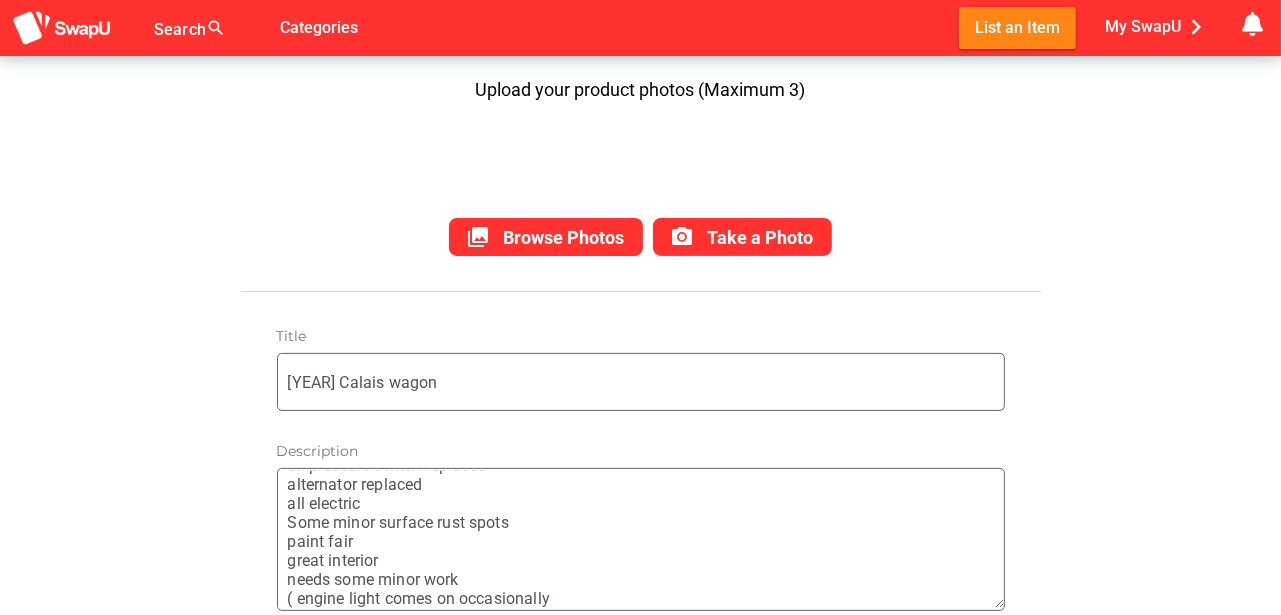 click on "VE V6
auto
tow bar
6 stack cd player
GPS
Near new tyres
brake pads replaced
oil pressure switch replaced
alternator replaced
all electric
Some minor surface rust spots
paint fair
great interior
needs some minor work
( engine light comes on occasionally" at bounding box center (646, 539) 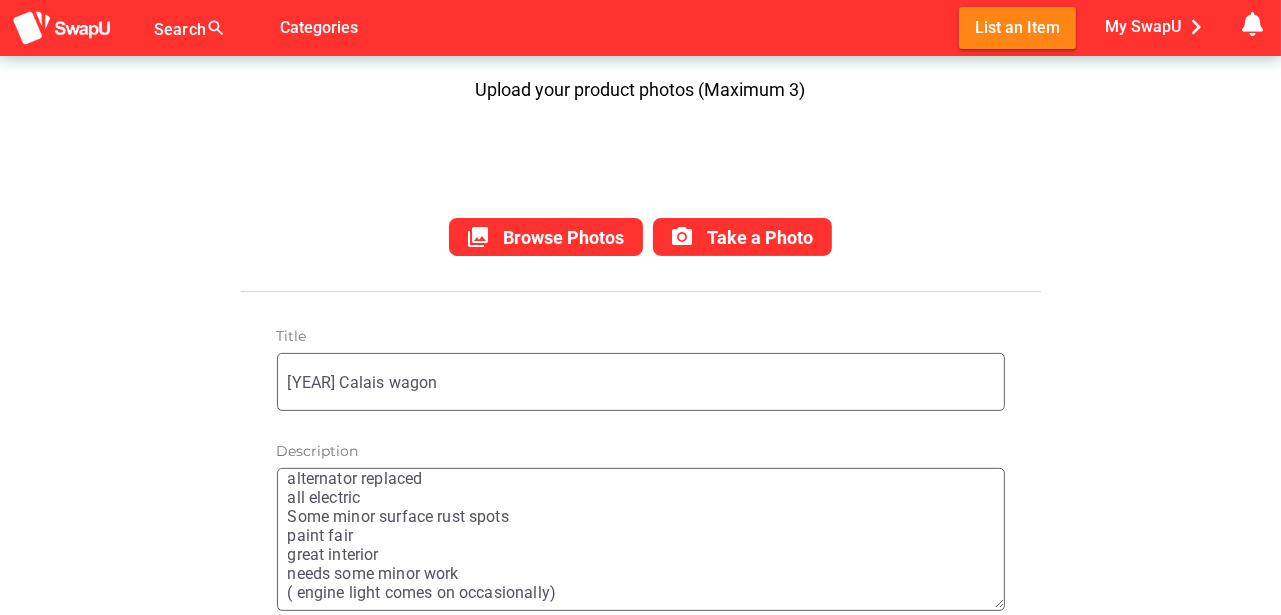 scroll, scrollTop: 189, scrollLeft: 0, axis: vertical 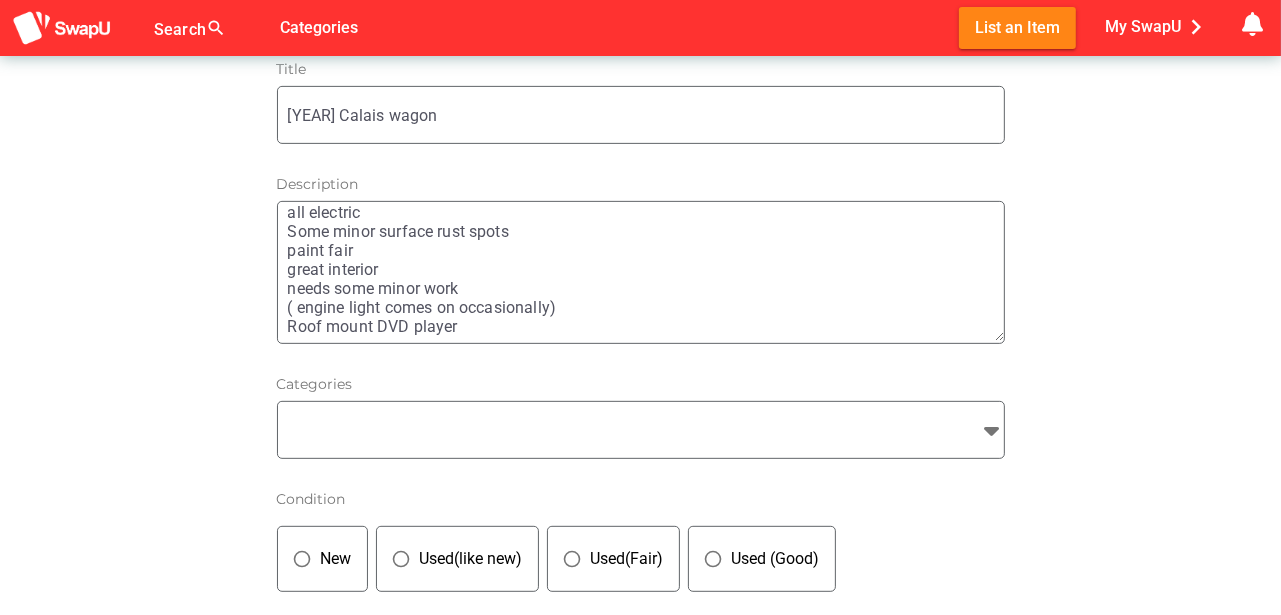 click on "VE V6
auto
tow bar
6 stack cd player
GPS
Near new tyres
brake pads replaced
oil pressure switch replaced
alternator replaced
all electric
Some minor surface rust spots
paint fair
great interior
needs some minor work
( engine light comes on occasionally)
Roof mount DVD player" at bounding box center [646, 272] 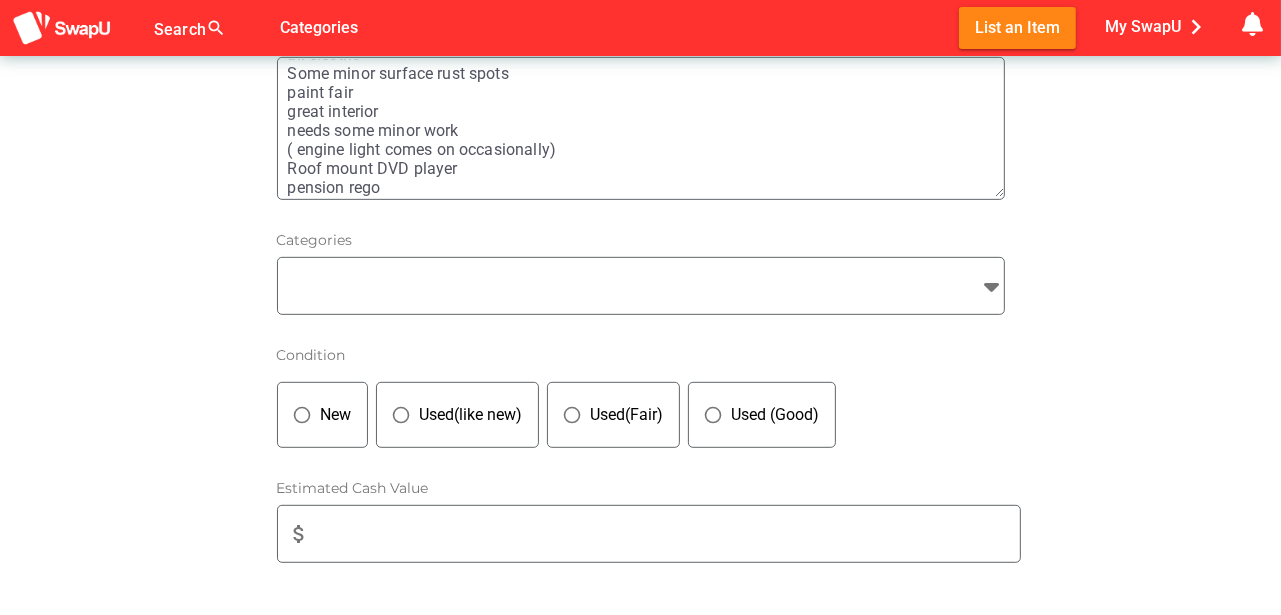 scroll, scrollTop: 733, scrollLeft: 0, axis: vertical 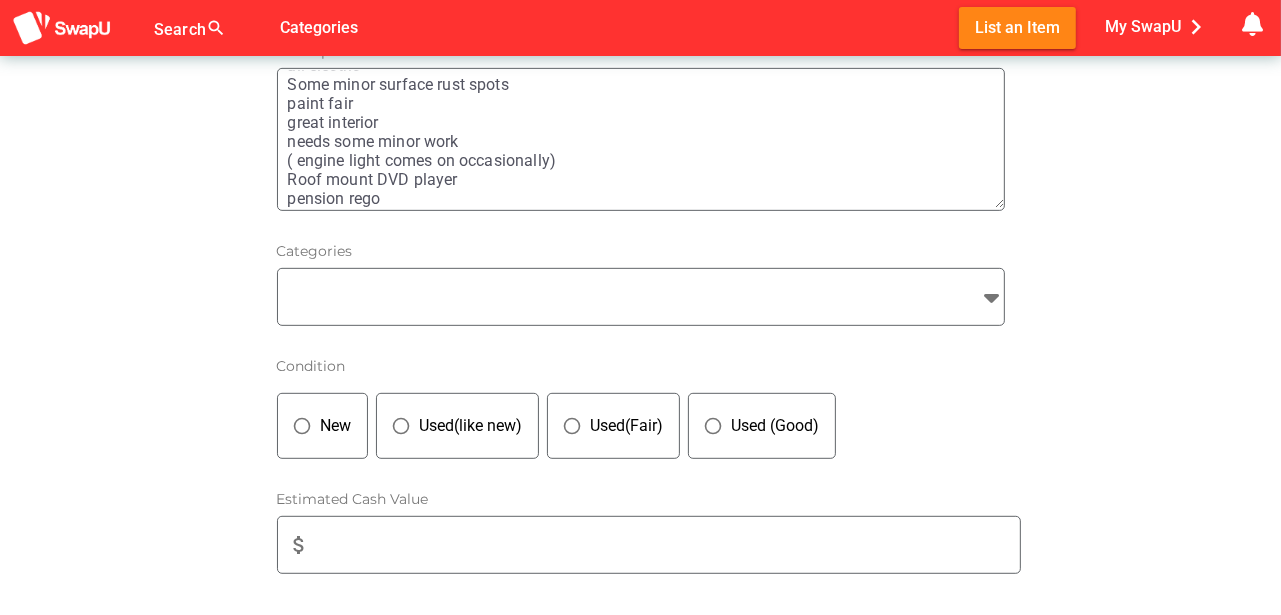 click at bounding box center [992, 297] 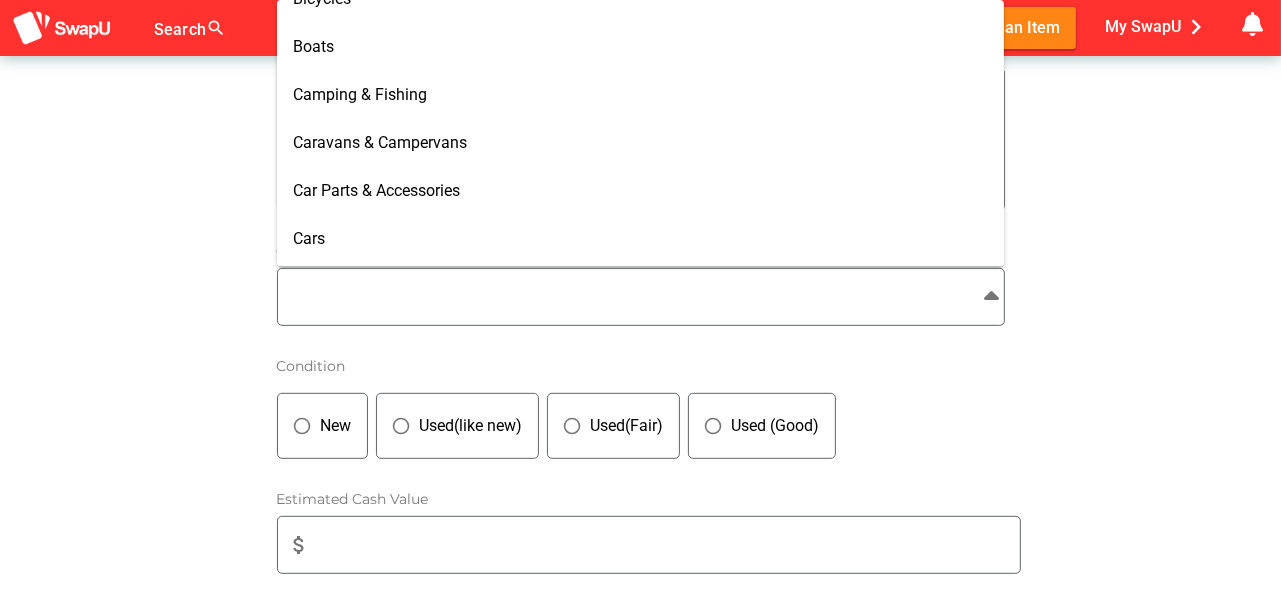 scroll, scrollTop: 233, scrollLeft: 0, axis: vertical 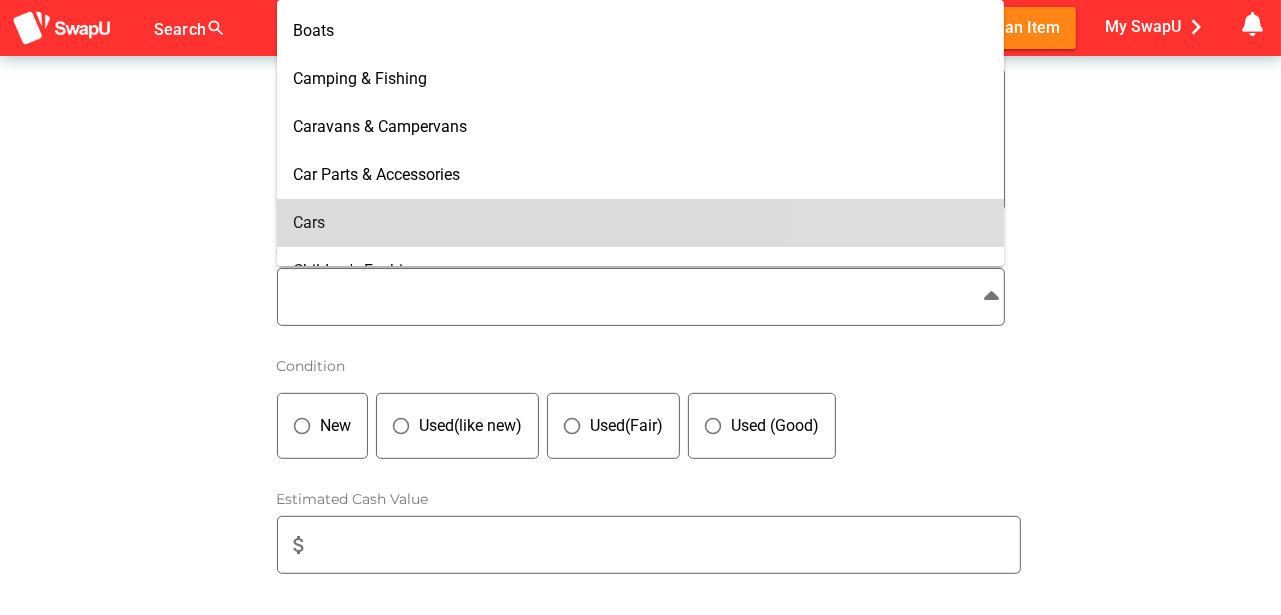 click on "Cars" at bounding box center (309, 222) 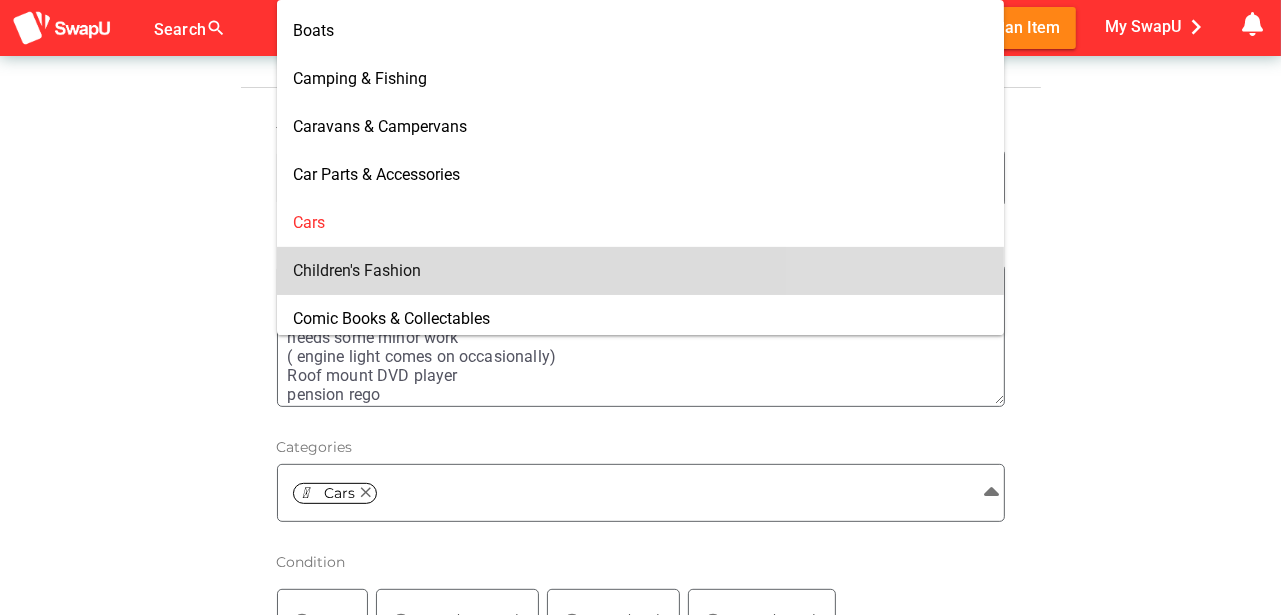 scroll, scrollTop: 533, scrollLeft: 0, axis: vertical 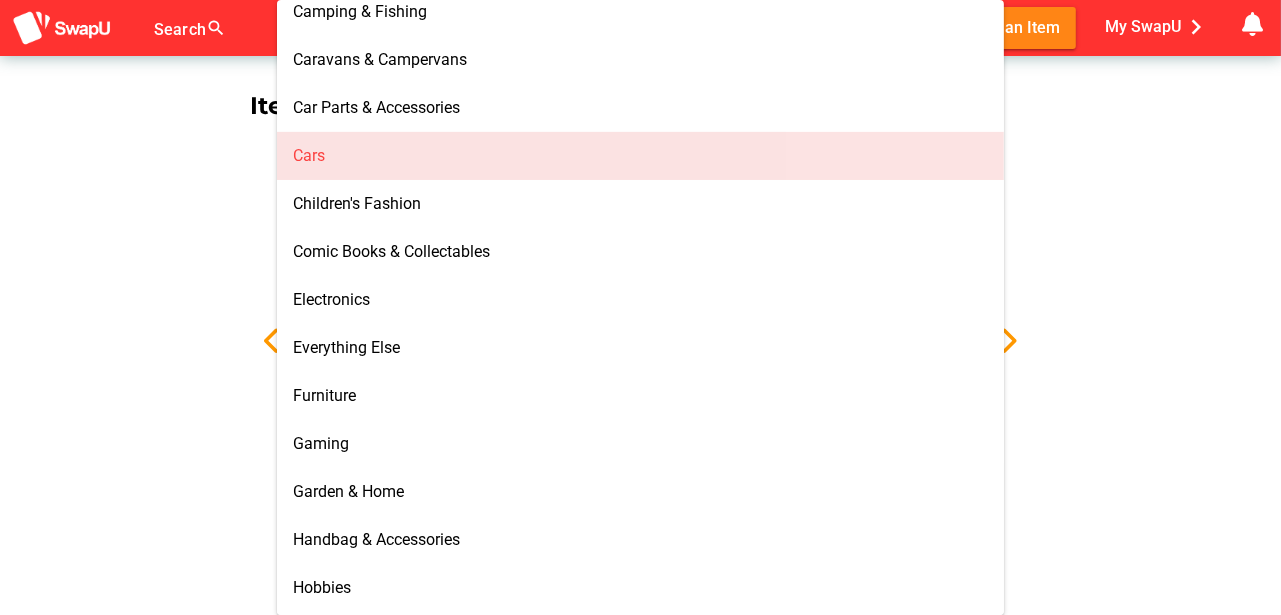 click on "Cars" at bounding box center [309, 155] 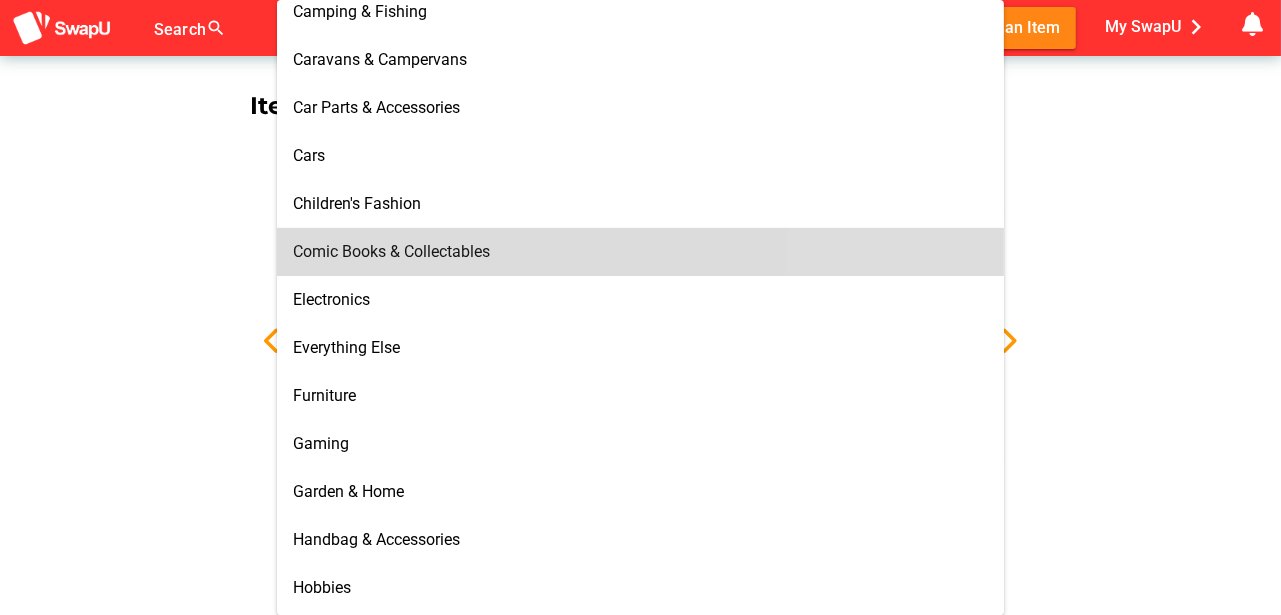 click on "Title [YEAR] [MODEL] [BODY_STYLE] Description VE V6
auto
tow bar
6 stack cd player
GPS
Near new tyres
brake pads replaced
oil pressure switch replaced
alternator replaced
all electric
Some minor surface rust spots
paint fair
great interior
needs some minor work
( engine light comes on occasionally)
Roof mount DVD player
pension rego Categories   Condition panorama_fish_eye New panorama_fish_eye Used(like new) panorama_fish_eye Used(Fair) panorama_fish_eye Used (Good) Estimated Cash Value attach_money Delivery Preferences check Deliver with Sendle We pick up your item, deliver it, and bring you back your swap for a fee. Person to person exchange You take care of the exchange. Open to either Materials In Your Item Add Material Material   Percentage   Actions   No data available *In this section you will include details like brands, models and any naming details  What would you swap it for?      No" at bounding box center [640, 1335] 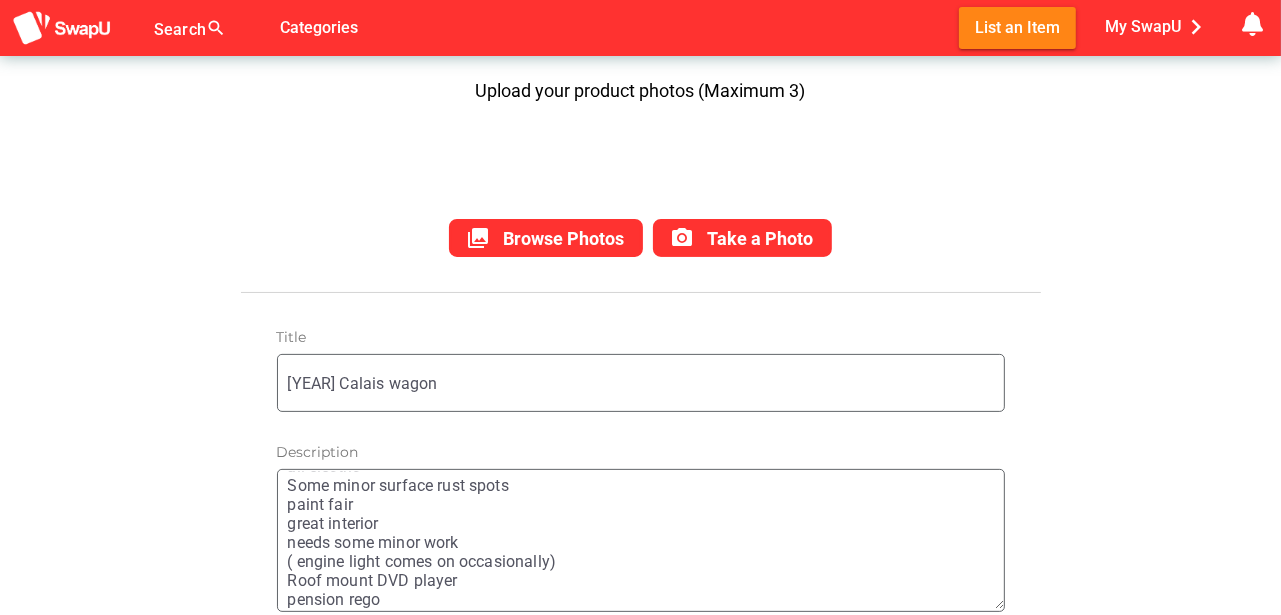 scroll, scrollTop: 366, scrollLeft: 0, axis: vertical 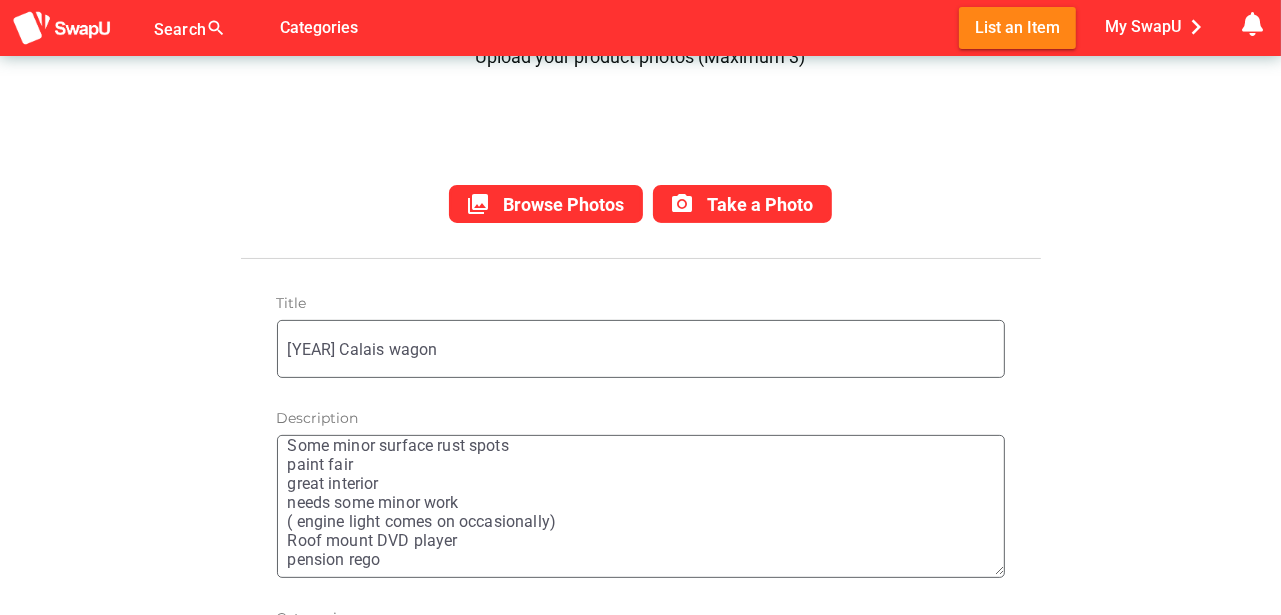 click on "VE V6
auto
tow bar
6 stack cd player
GPS
Near new tyres
brake pads replaced
oil pressure switch replaced
alternator replaced
all electric
Some minor surface rust spots
paint fair
great interior
needs some minor work
( engine light comes on occasionally)
Roof mount DVD player
pension rego" at bounding box center [646, 506] 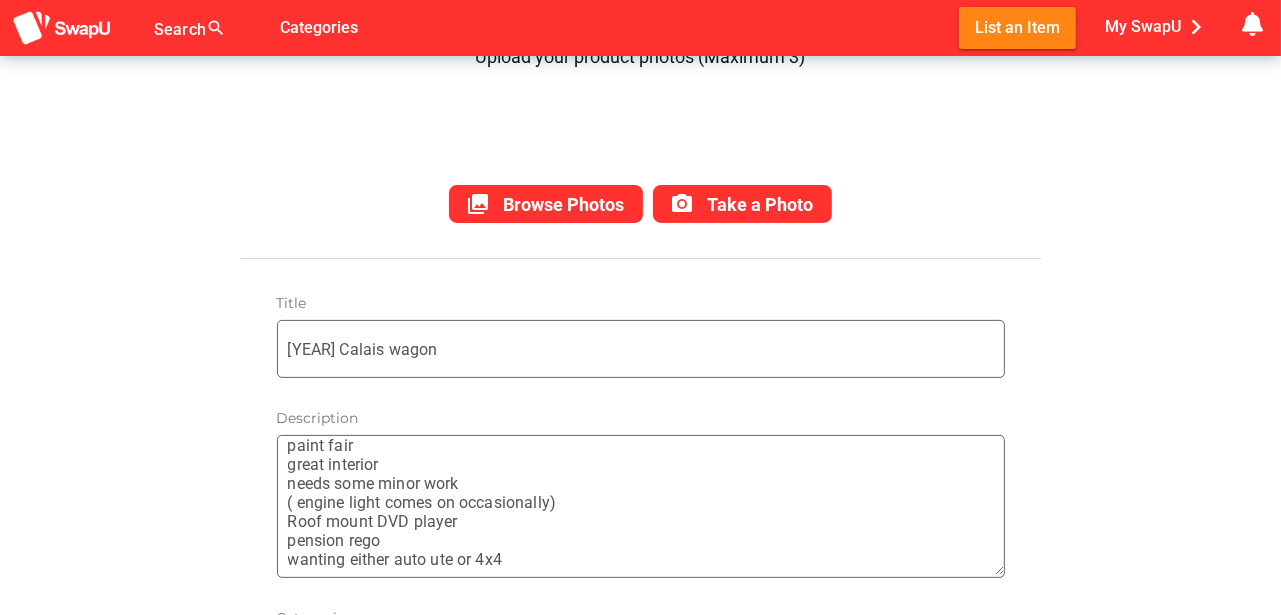scroll, scrollTop: 246, scrollLeft: 0, axis: vertical 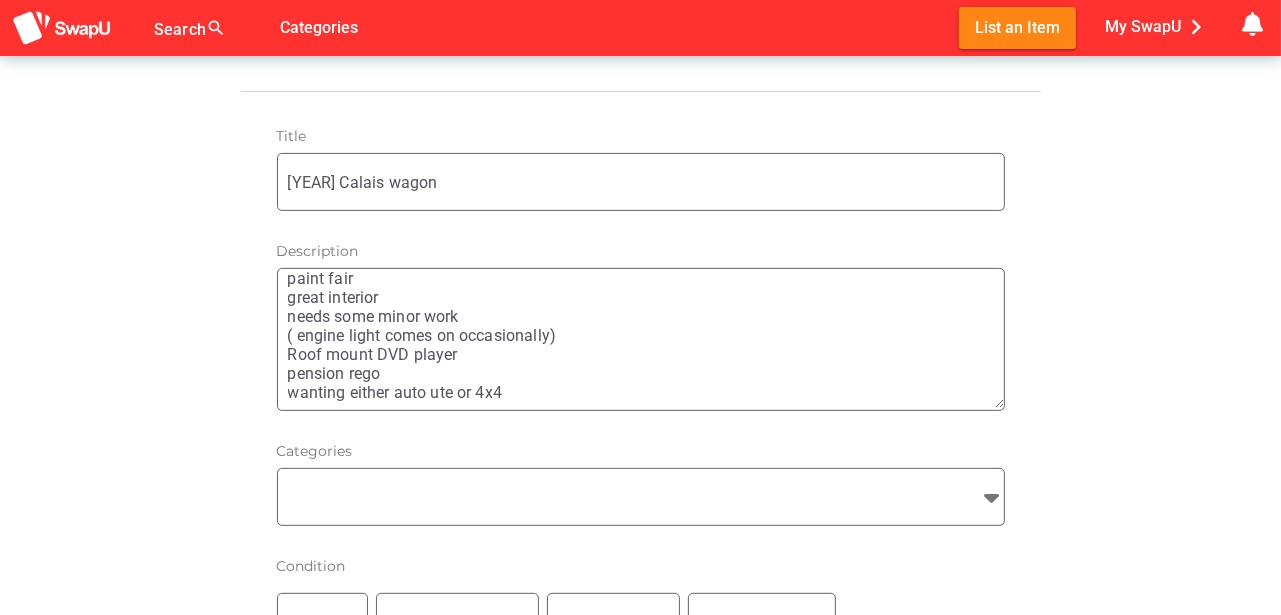 type on "VE V6
auto
tow bar
6 stack cd player
GPS
Near new tyres
brake pads replaced
oil pressure switch replaced
alternator replaced
all electric
Some minor surface rust spots
paint fair
great interior
needs some minor work
( engine light comes on occasionally)
Roof mount DVD player
pension rego
wanting either auto ute or 4x4" 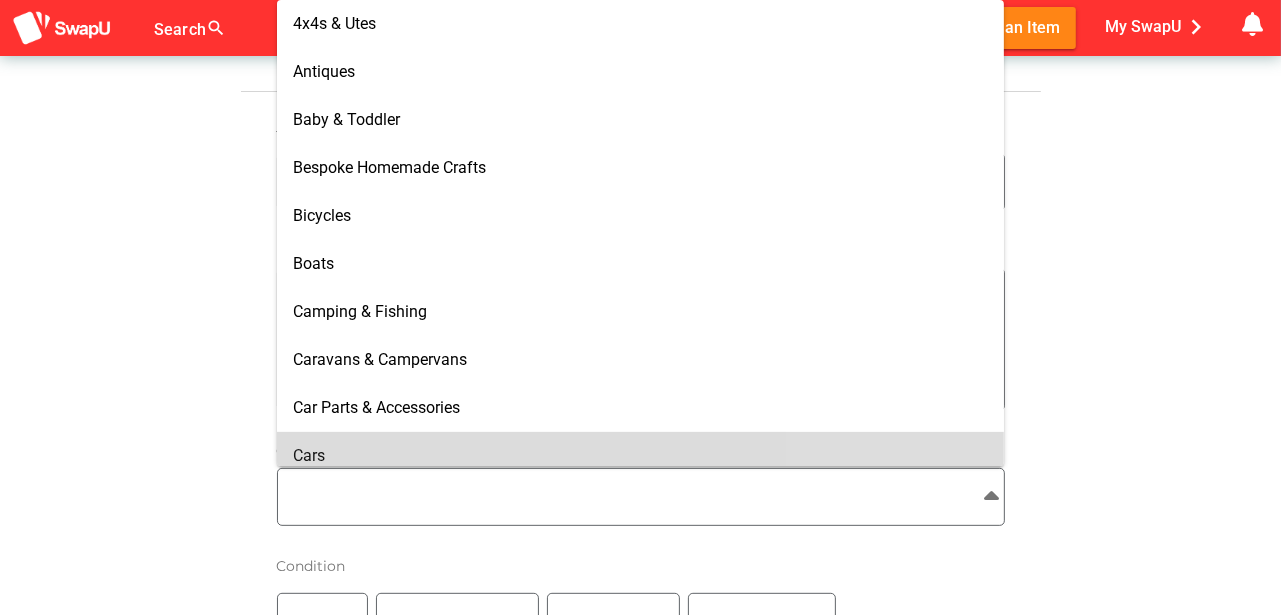 click on "Cars" at bounding box center (309, 455) 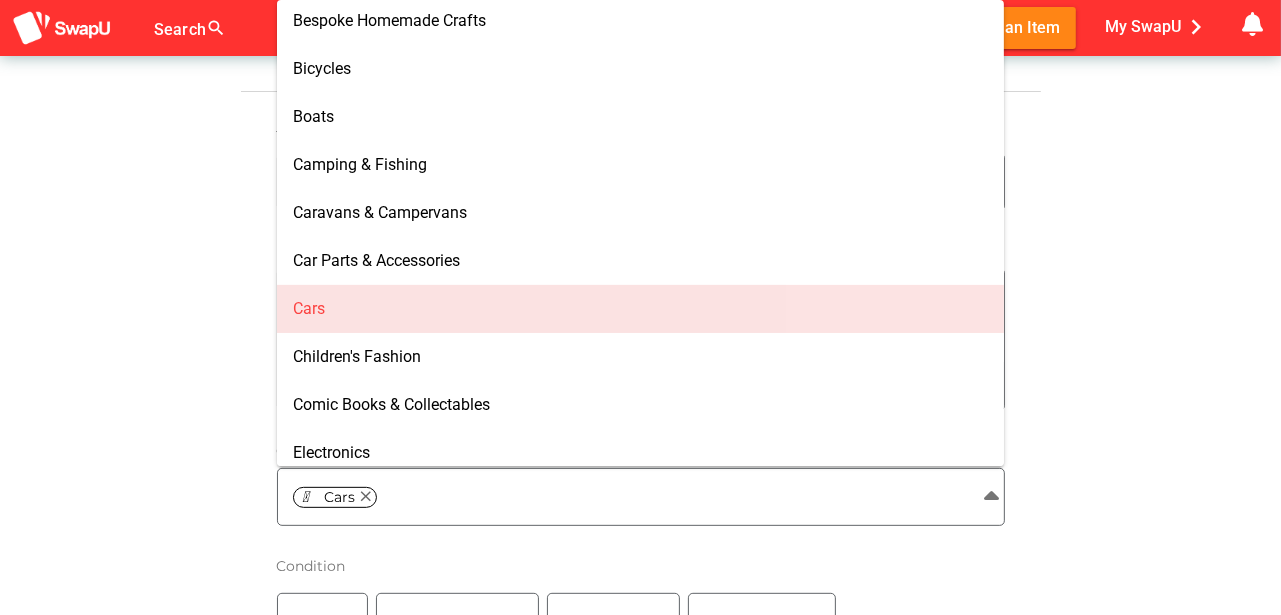 scroll, scrollTop: 180, scrollLeft: 0, axis: vertical 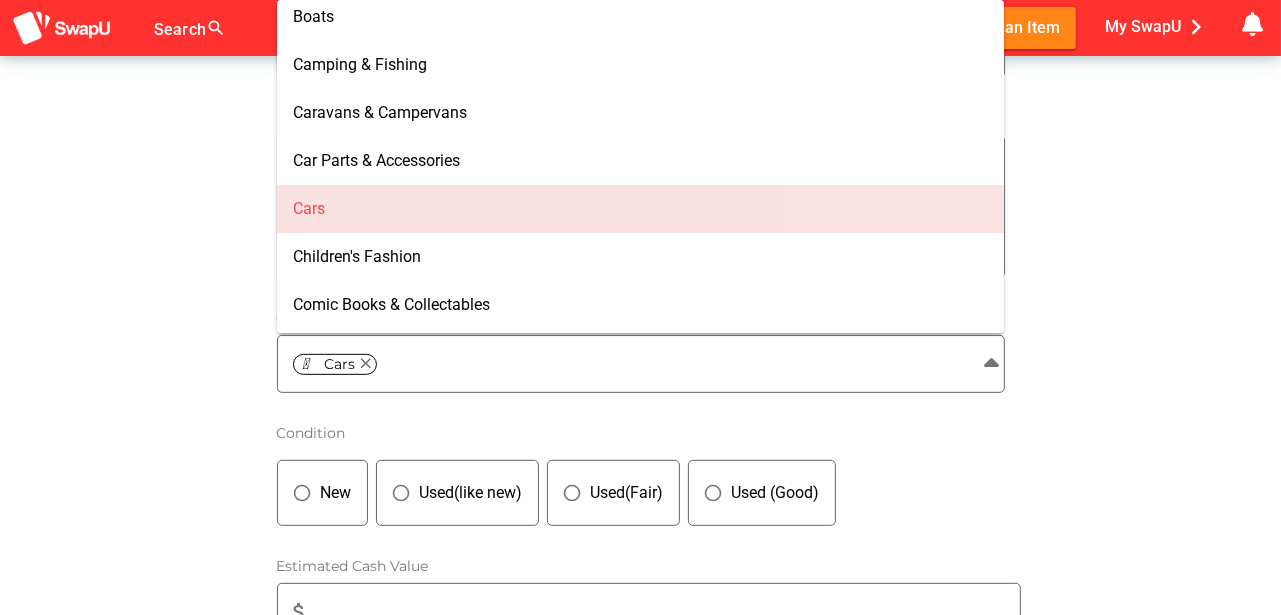 click on "Cars clear" 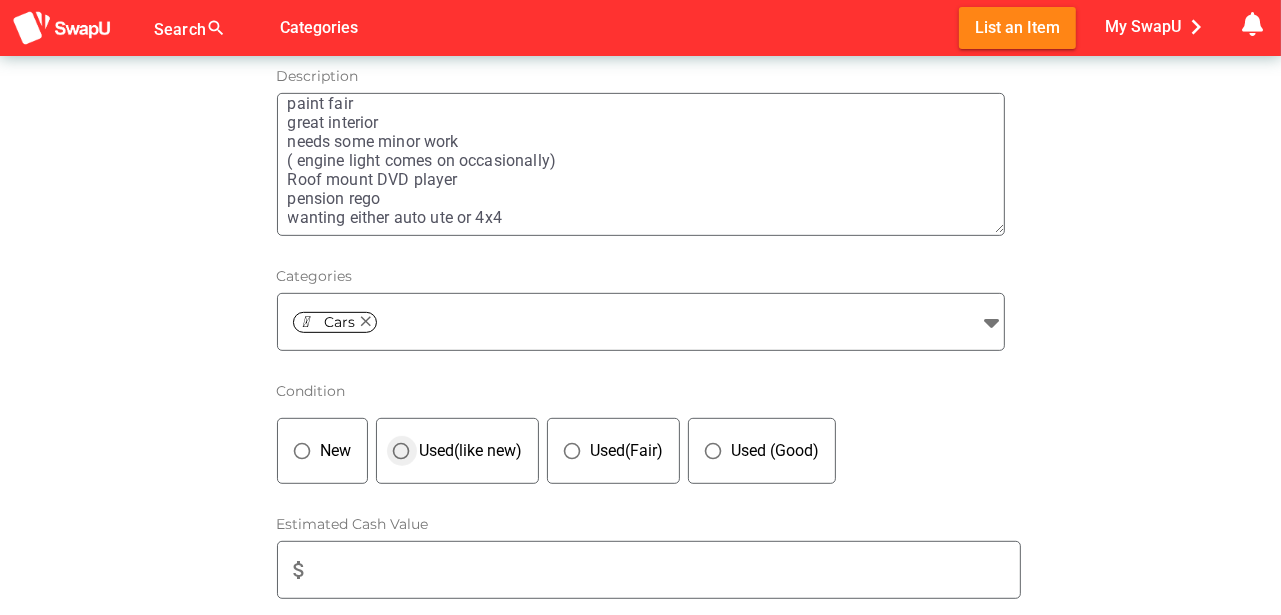 scroll, scrollTop: 766, scrollLeft: 0, axis: vertical 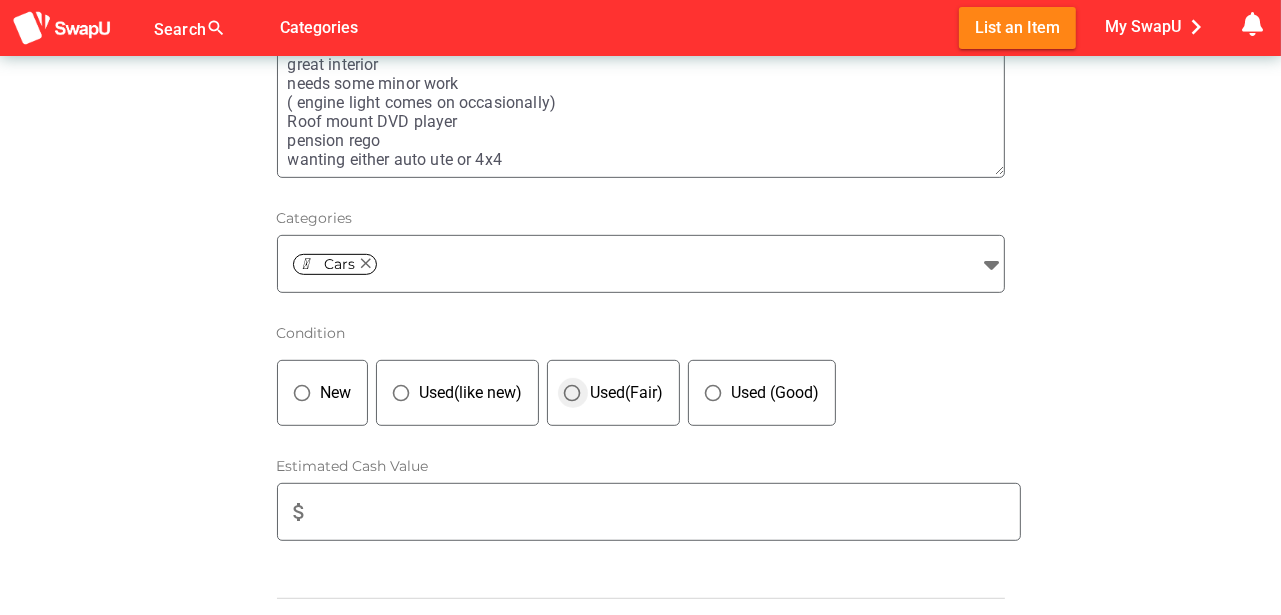 click on "Used(Fair)" at bounding box center (623, 393) 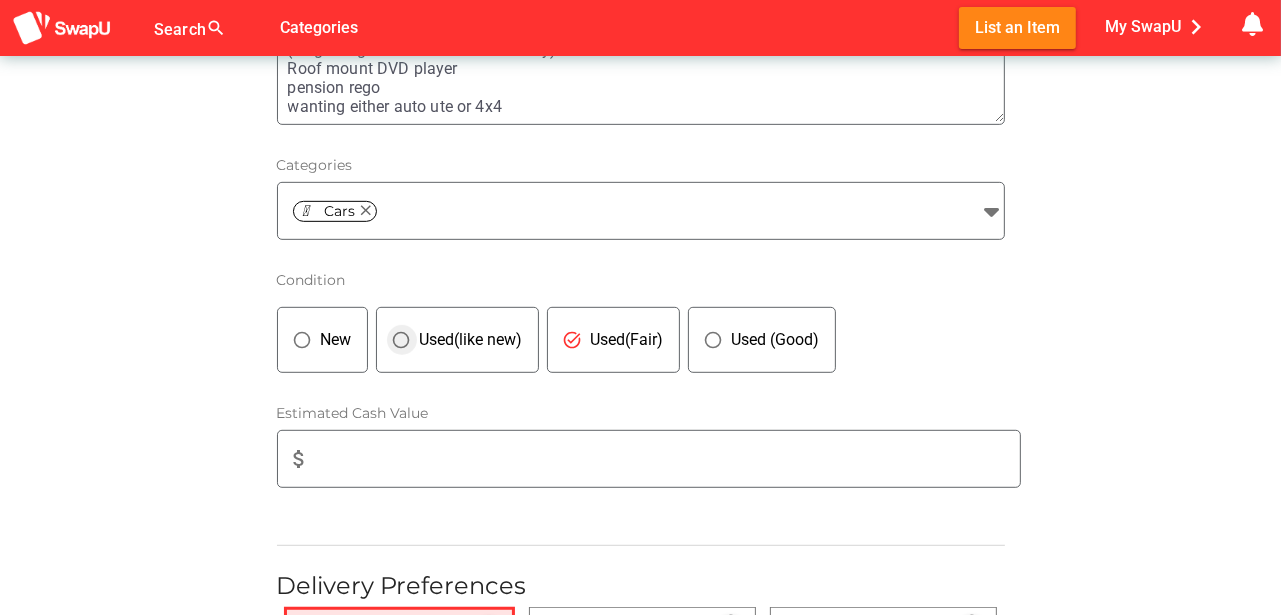 scroll, scrollTop: 833, scrollLeft: 0, axis: vertical 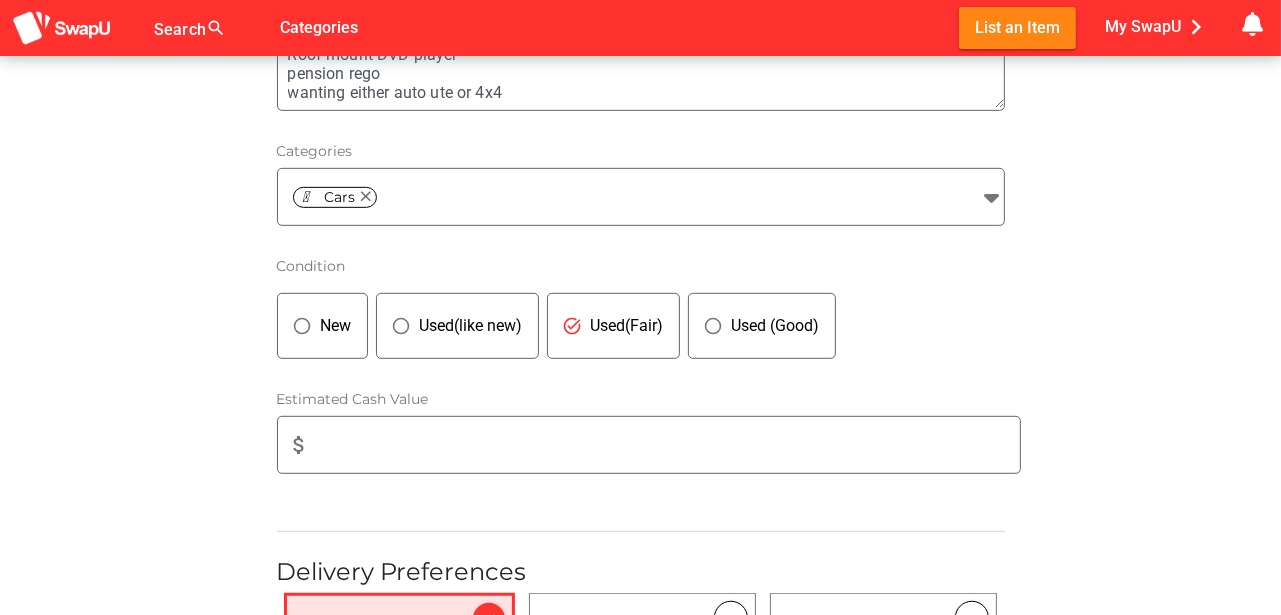 click on "attach_money" at bounding box center (672, 445) 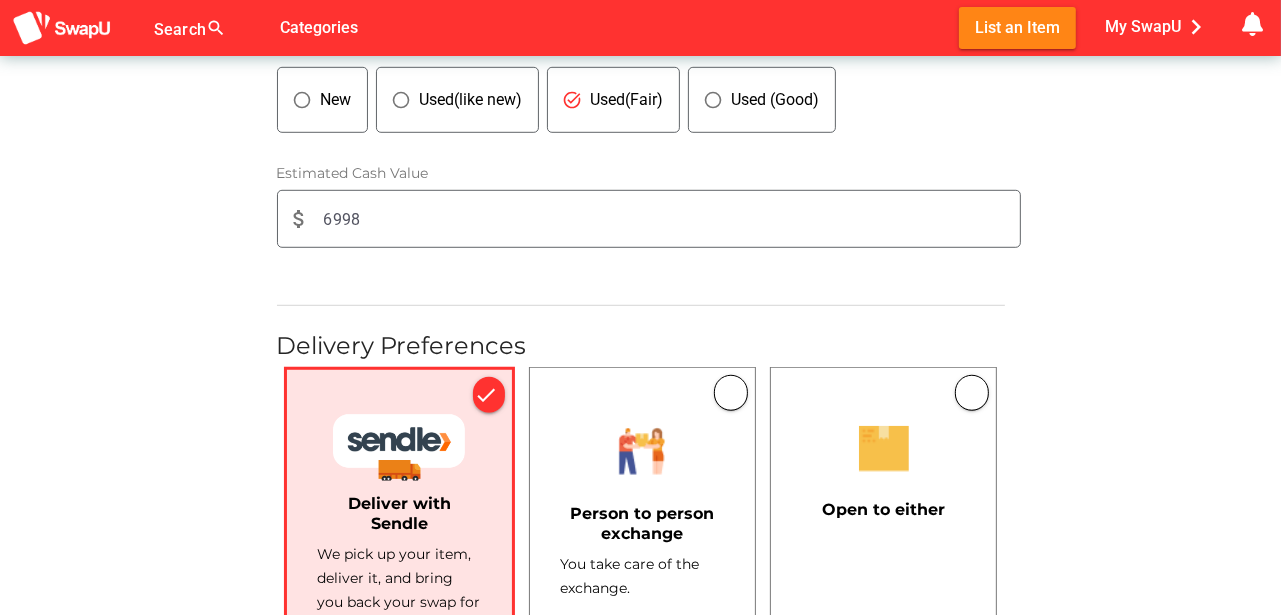 scroll, scrollTop: 1100, scrollLeft: 0, axis: vertical 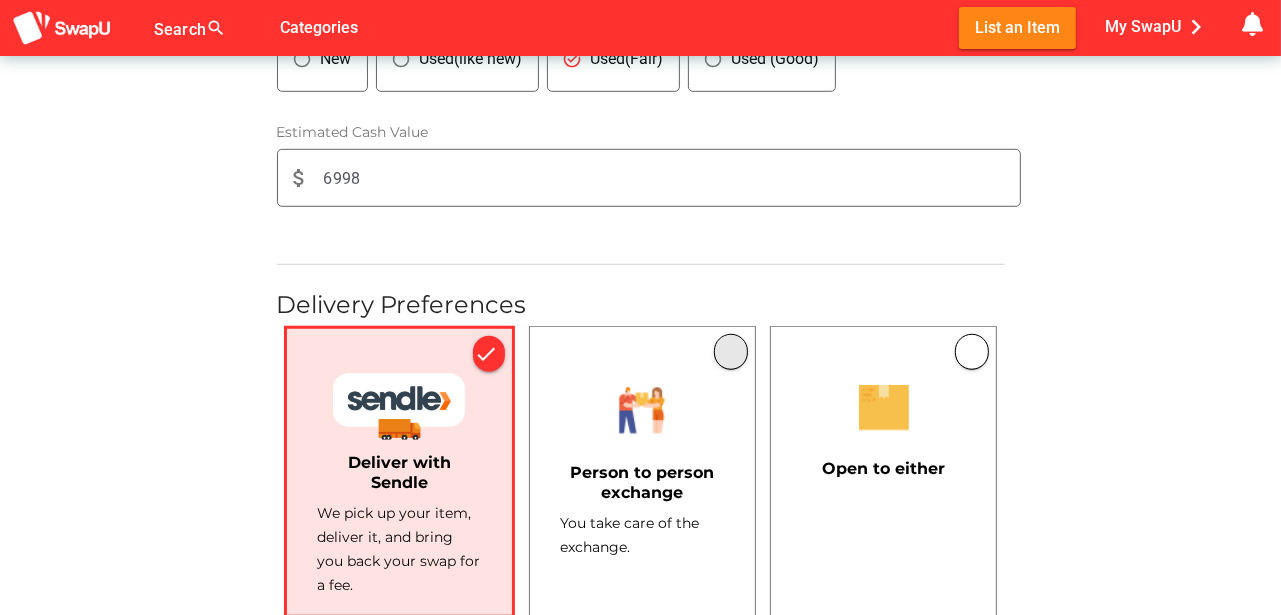 type on "6998" 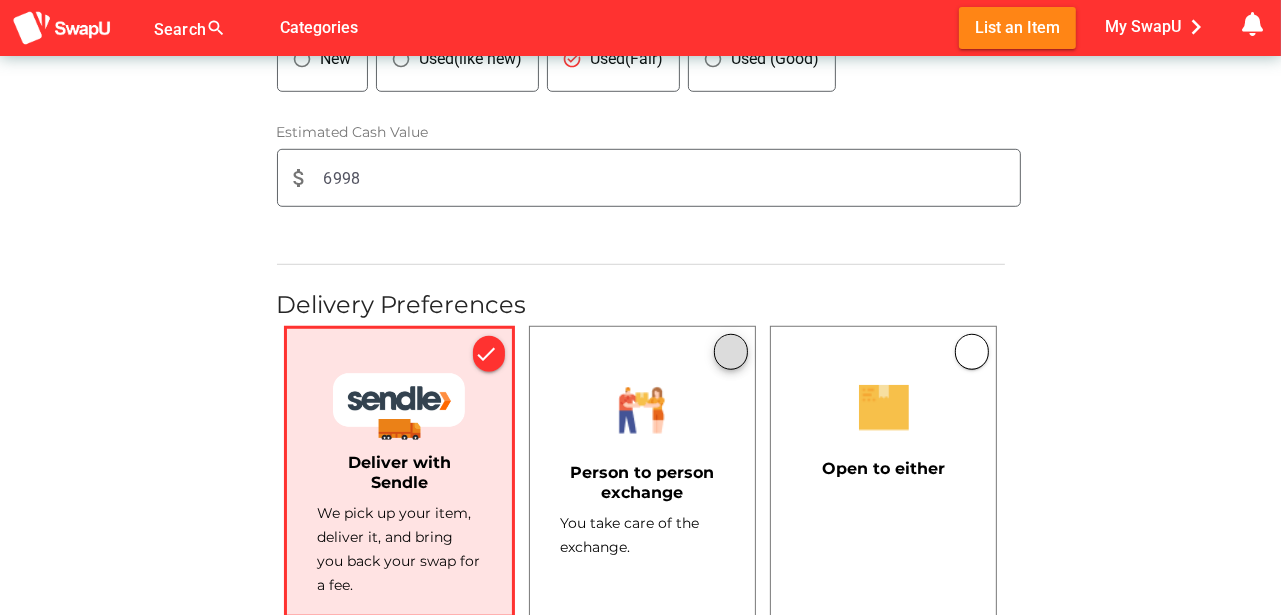 drag, startPoint x: 733, startPoint y: 340, endPoint x: 901, endPoint y: 451, distance: 201.3579 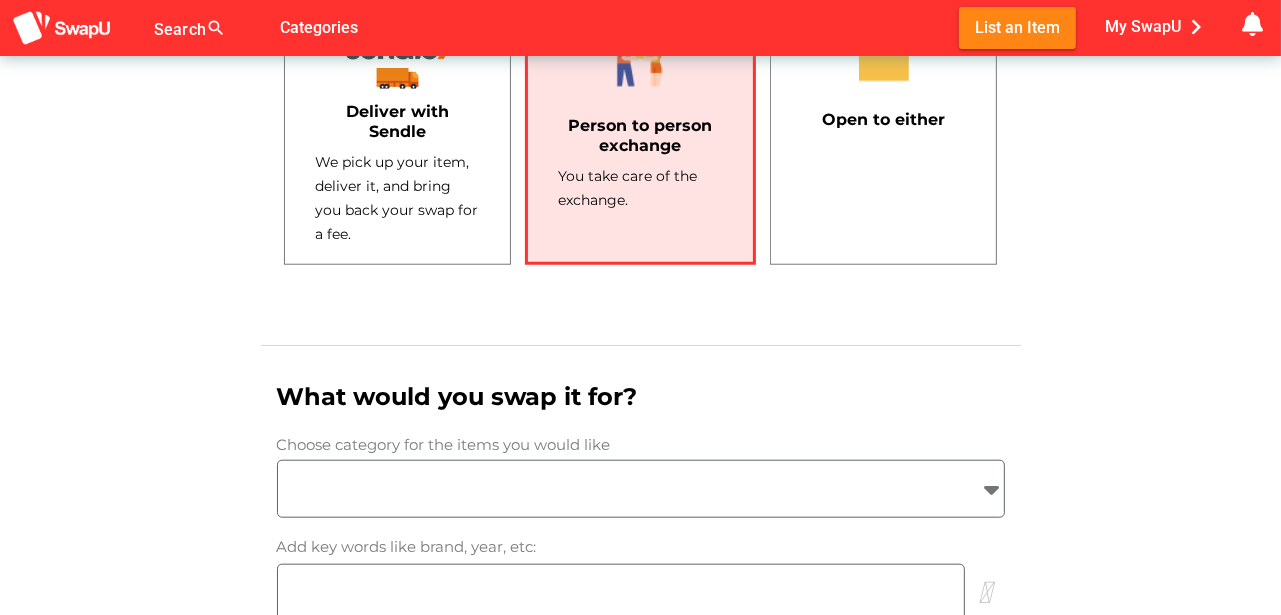 scroll, scrollTop: 1466, scrollLeft: 0, axis: vertical 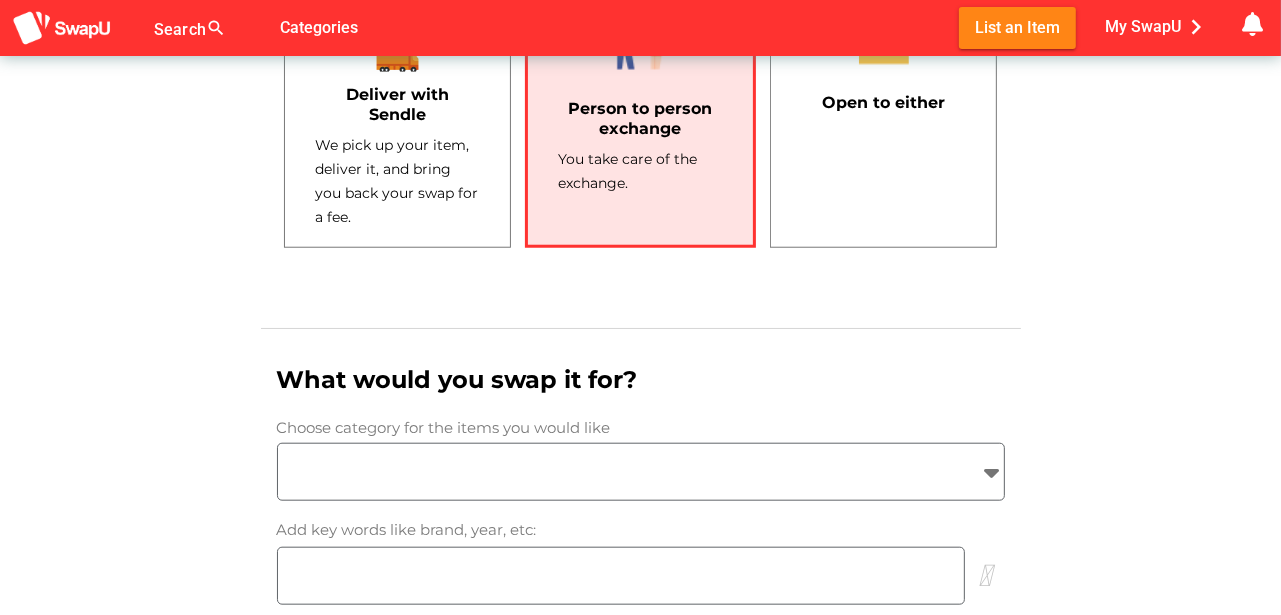 click at bounding box center [623, 472] 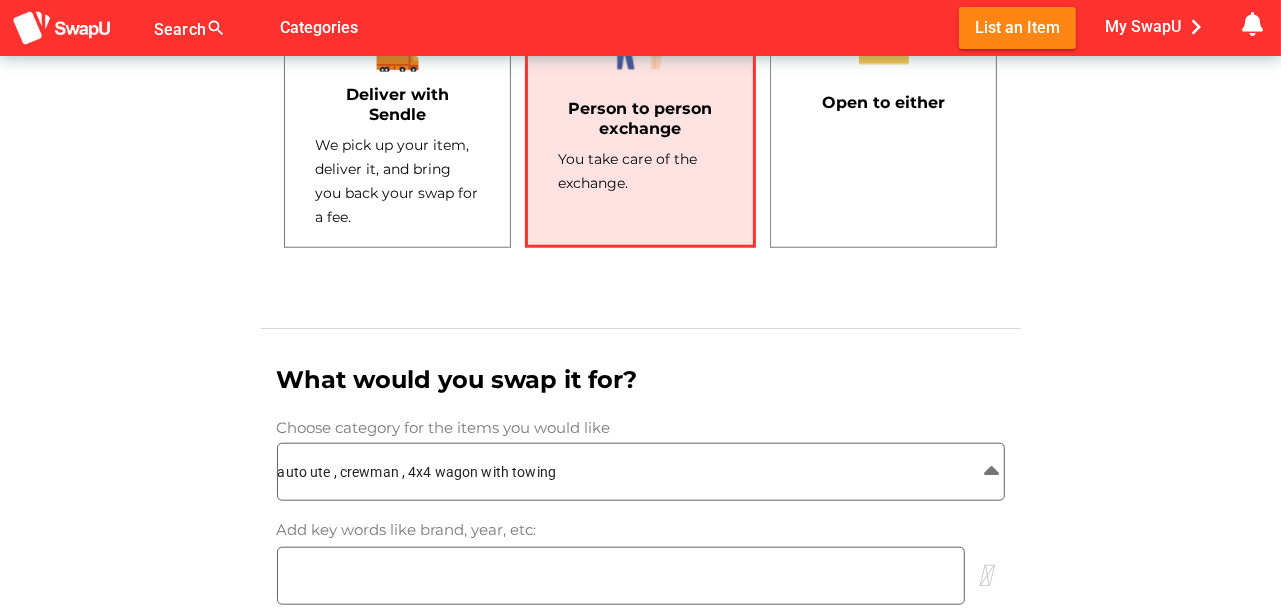 type on "auto ute , crewman , 4x4 wagon with towing" 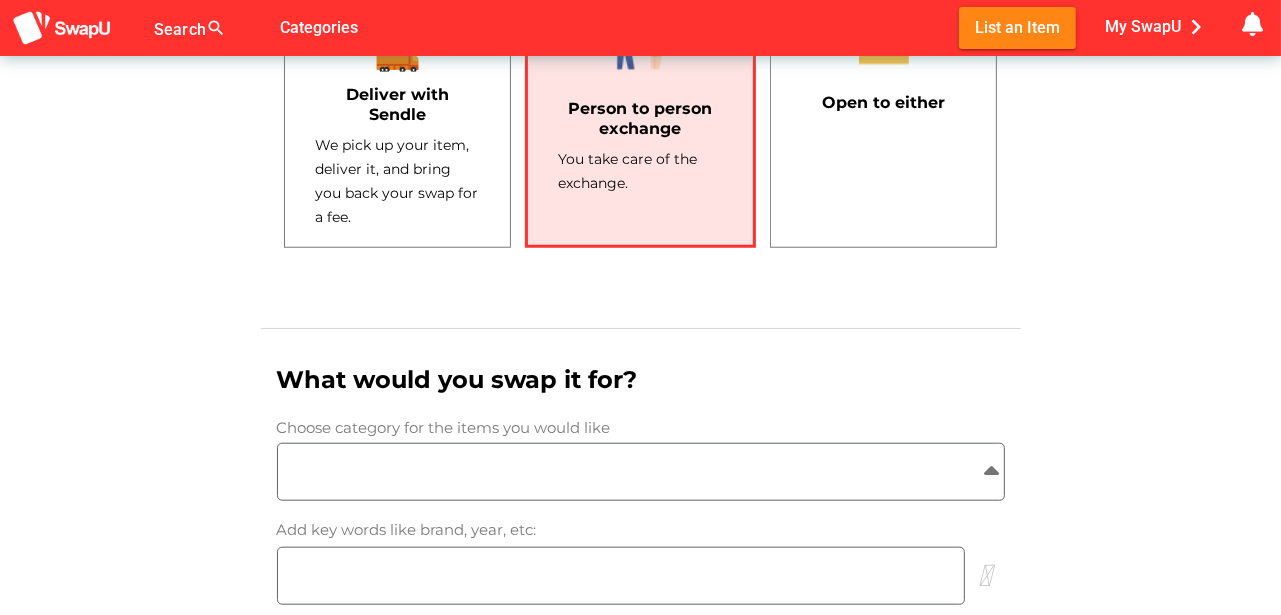 click at bounding box center [621, 576] 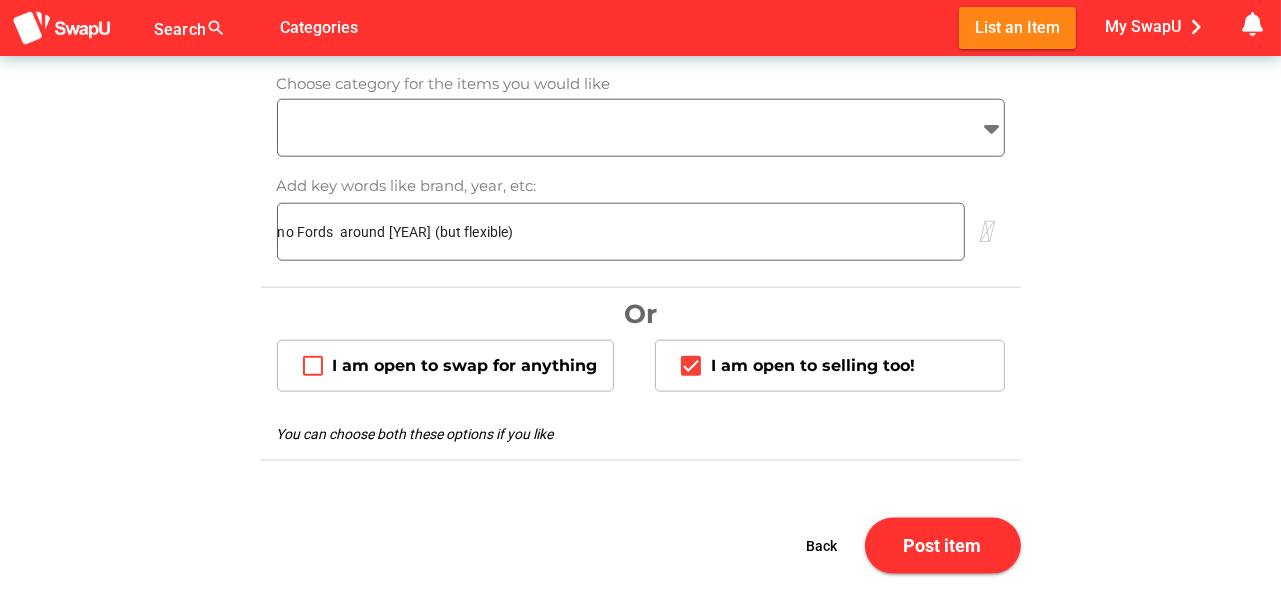 scroll, scrollTop: 1833, scrollLeft: 0, axis: vertical 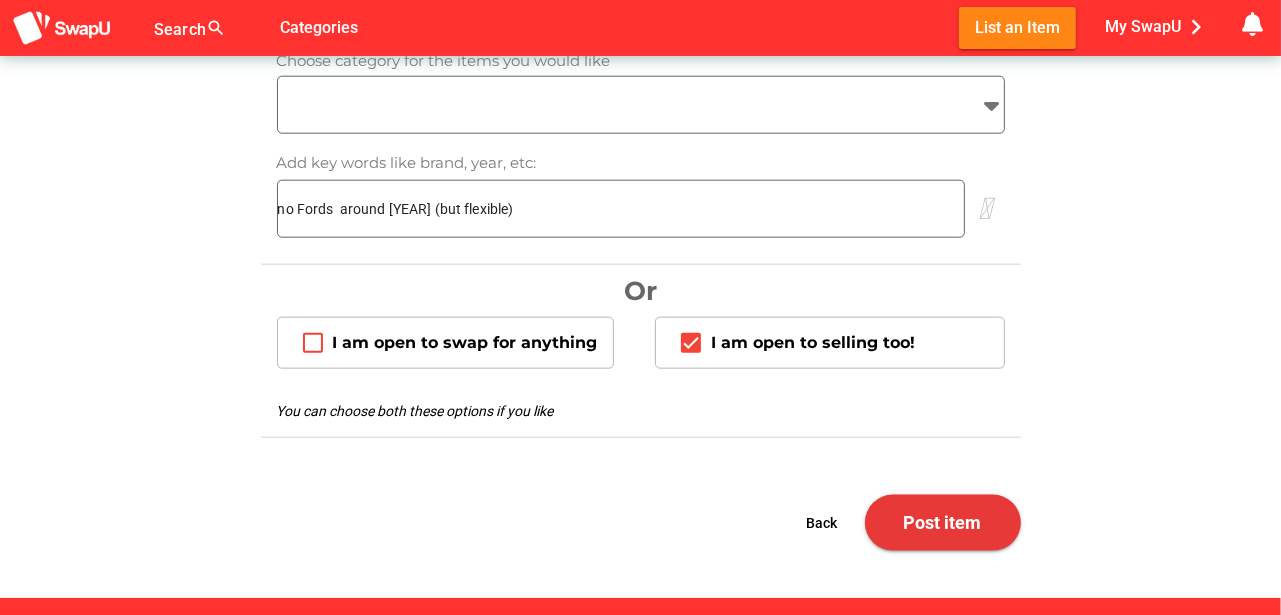type on "no Fords  around [YEAR] (but flexible)" 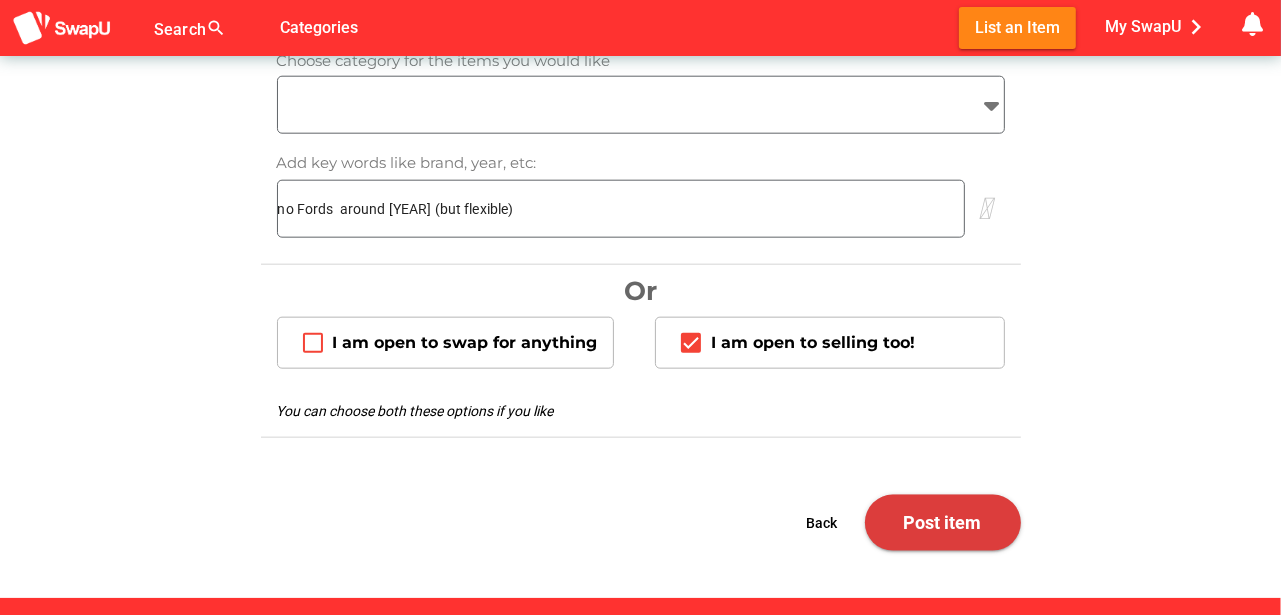type 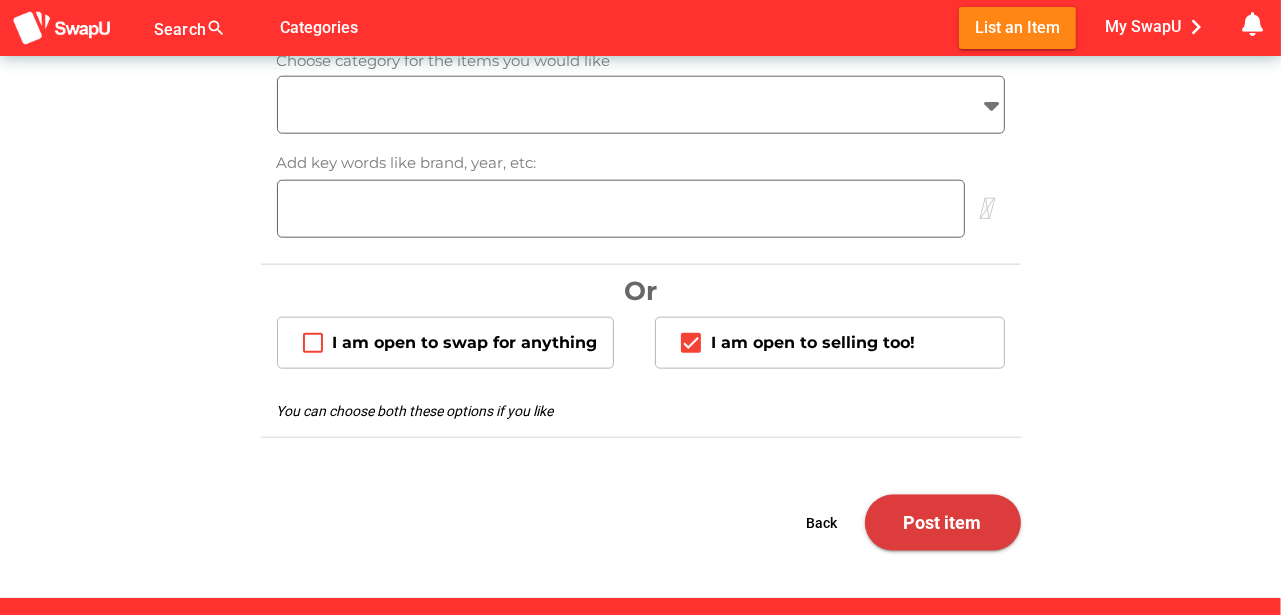 click on "Post item" at bounding box center [943, 522] 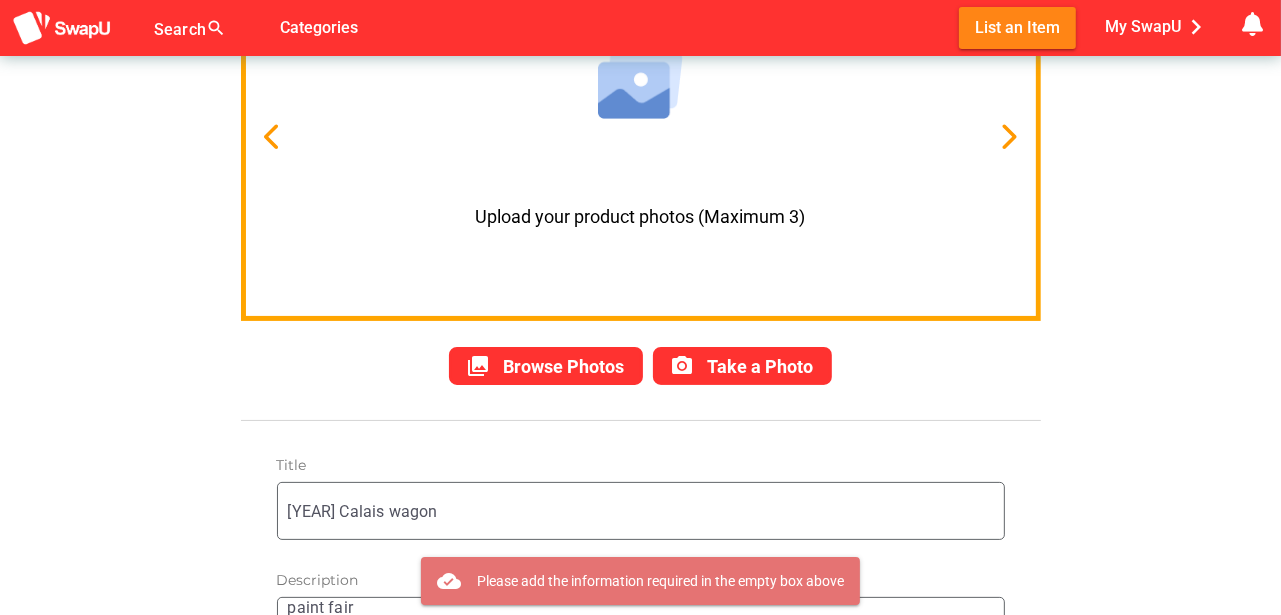 scroll, scrollTop: 233, scrollLeft: 0, axis: vertical 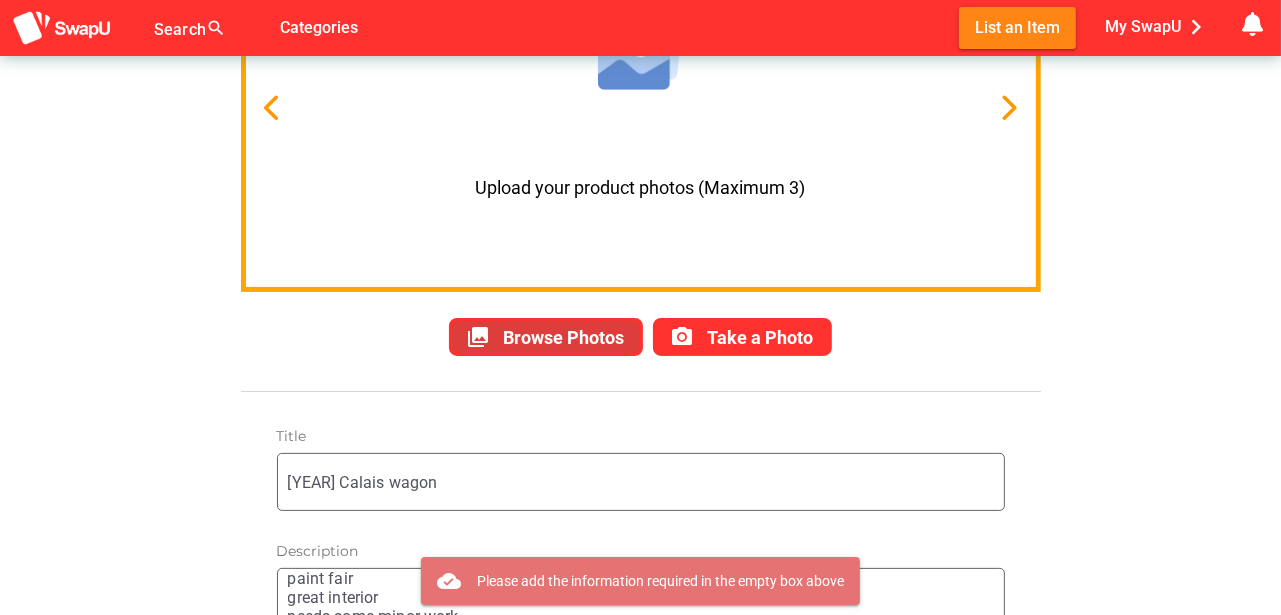 click on "Browse Photos" at bounding box center [563, 337] 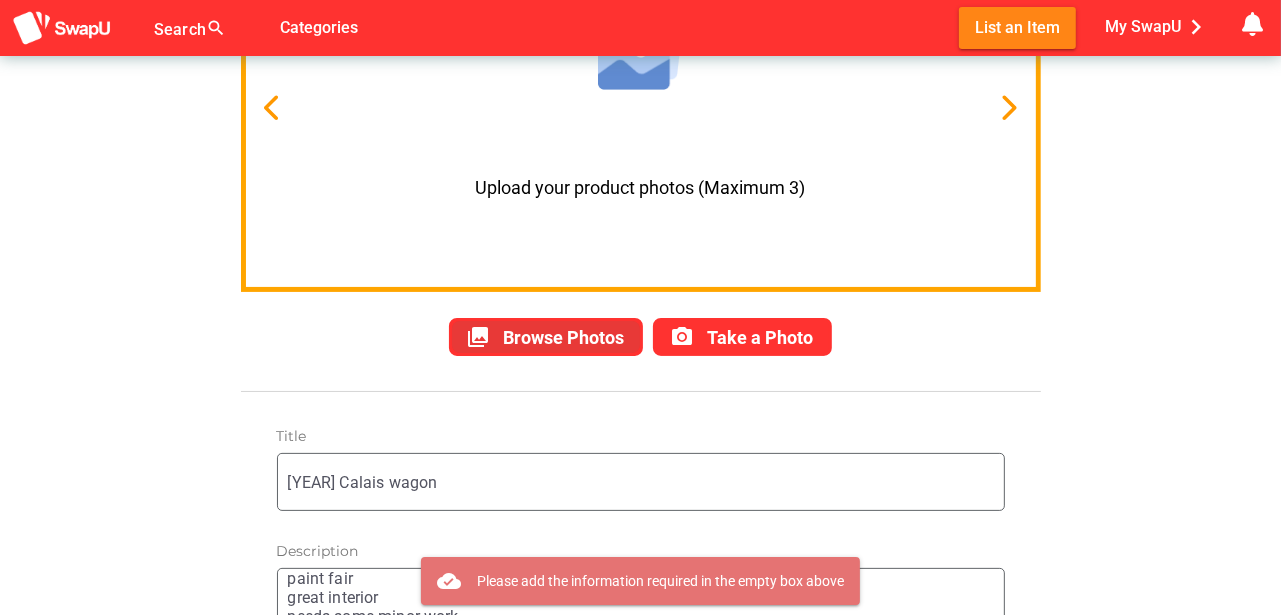 scroll, scrollTop: 0, scrollLeft: 0, axis: both 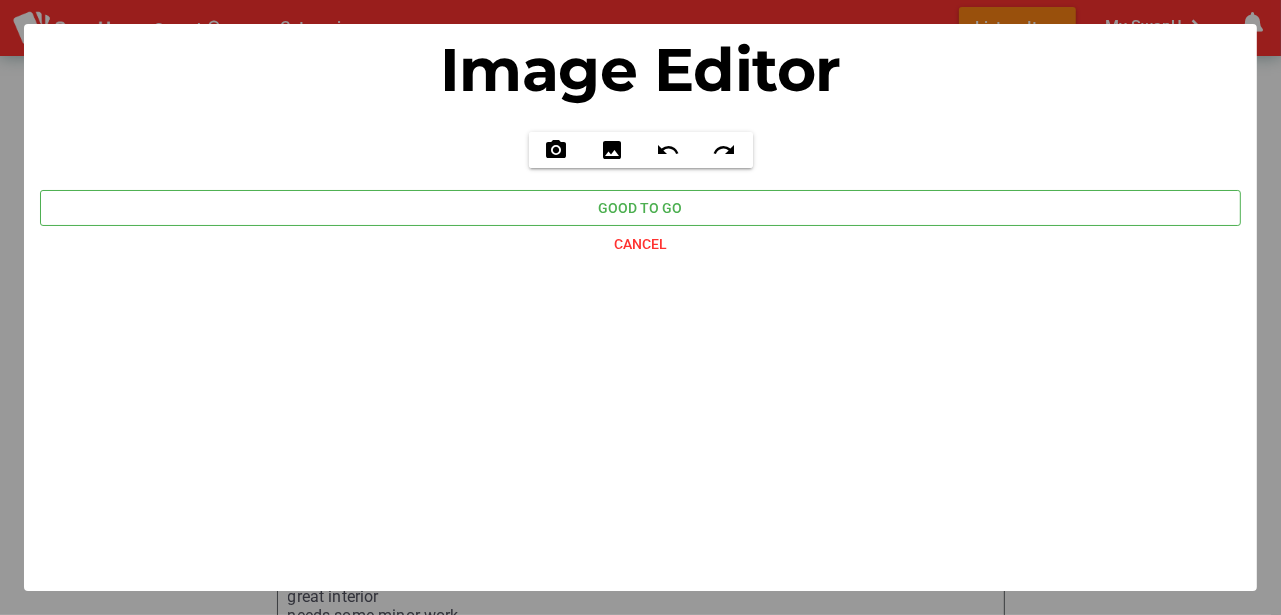 type on "C:\fakepath\20250804_091324.jpg" 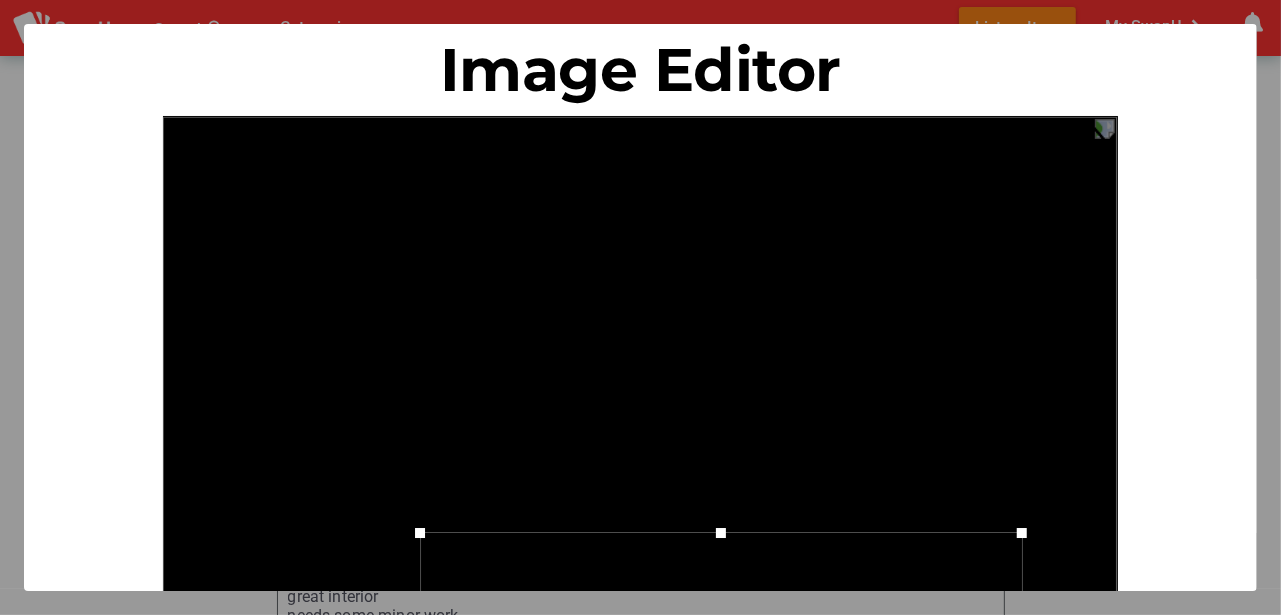 drag, startPoint x: 263, startPoint y: 377, endPoint x: 400, endPoint y: 313, distance: 151.21178 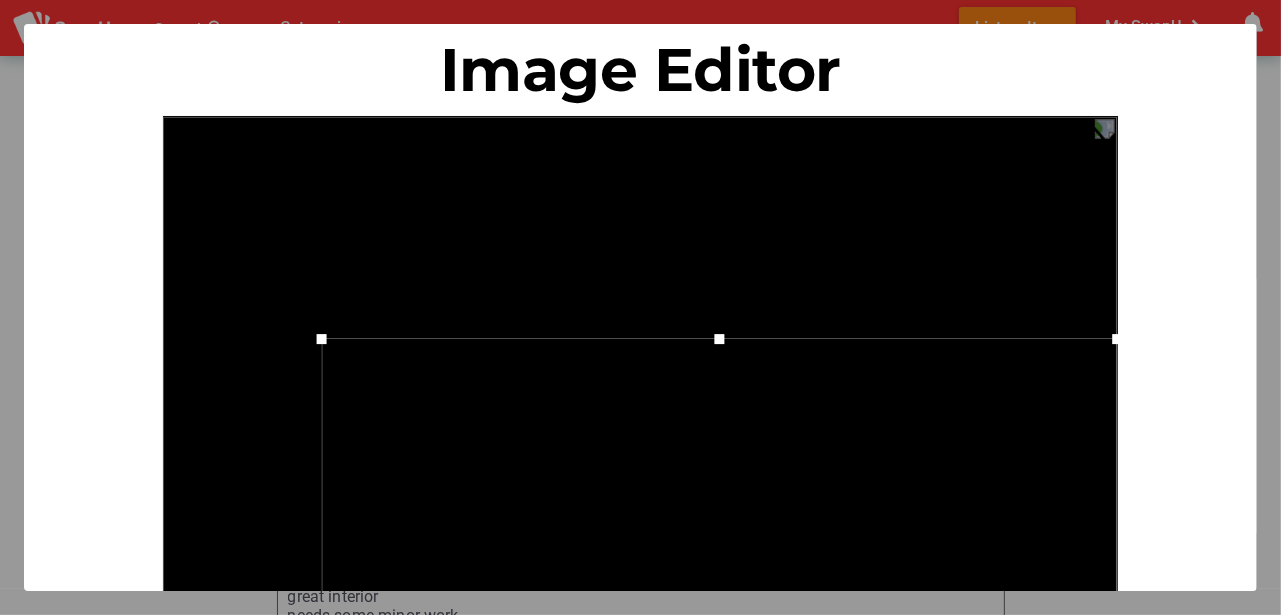 drag, startPoint x: 720, startPoint y: 523, endPoint x: 704, endPoint y: 306, distance: 217.58907 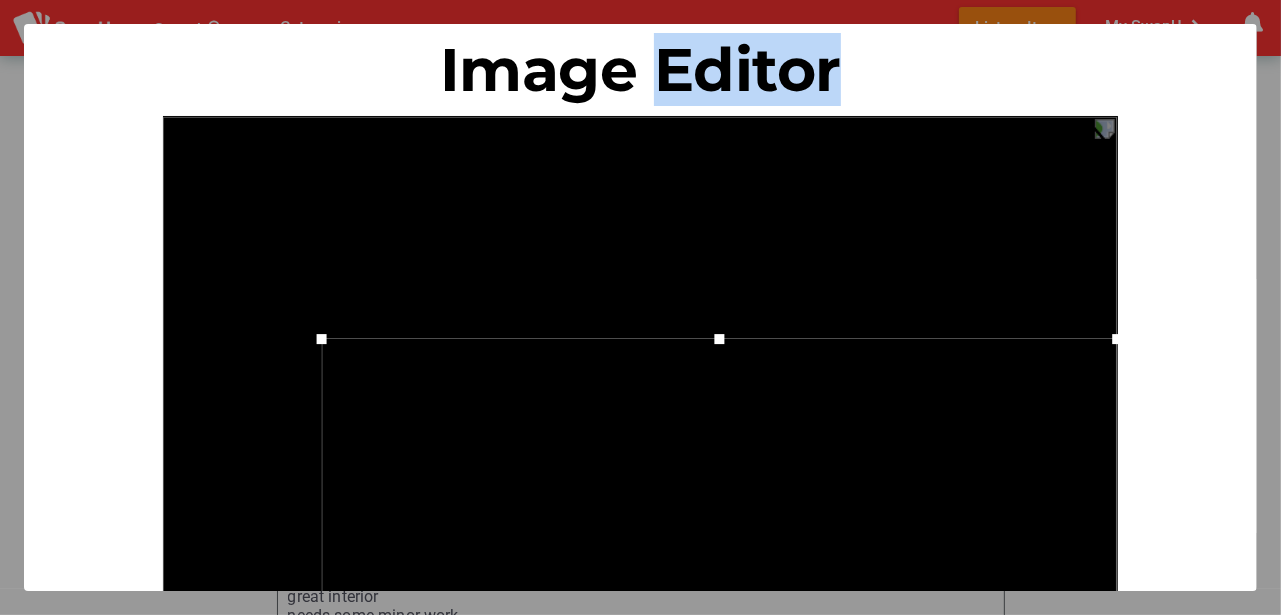 click on "Image Editor Take a picture -  Camera is supported Camera not supported photo_camera image undo redo Preview Good to go Cancel" at bounding box center (640, 307) 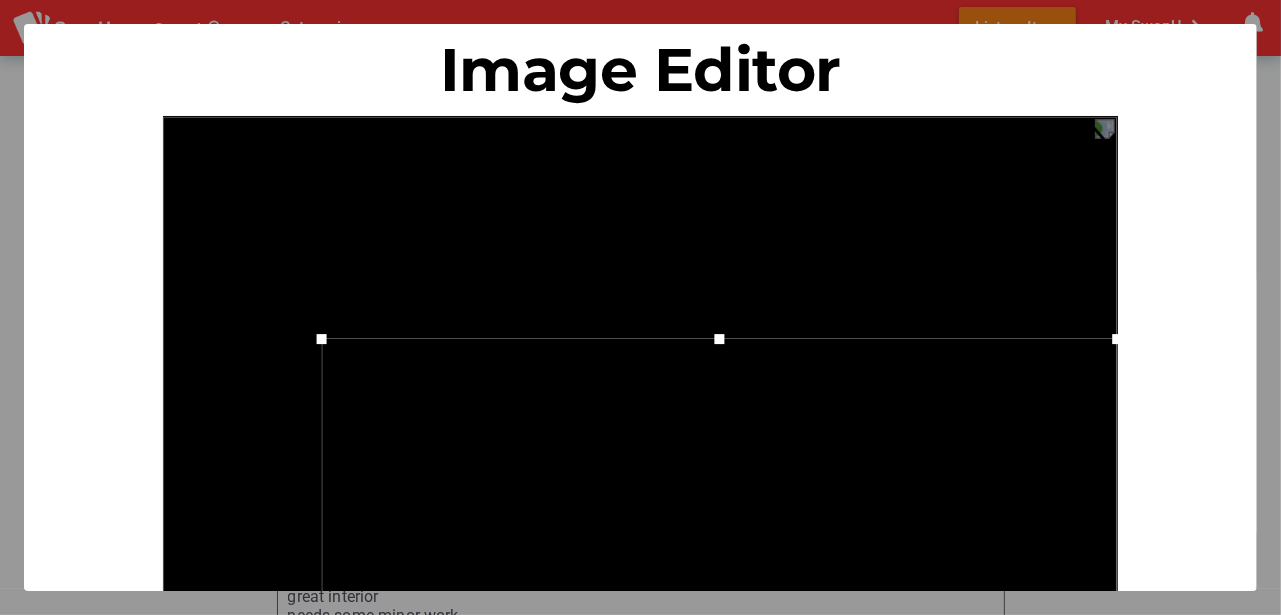 click on "Image Editor" at bounding box center (640, 70) 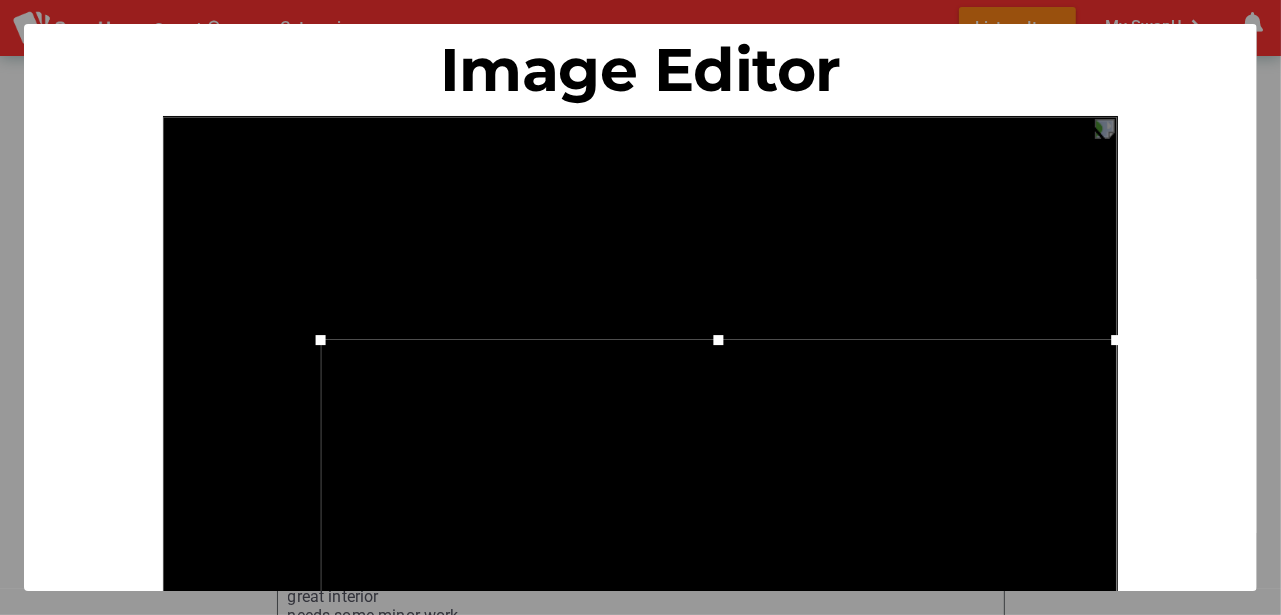 click 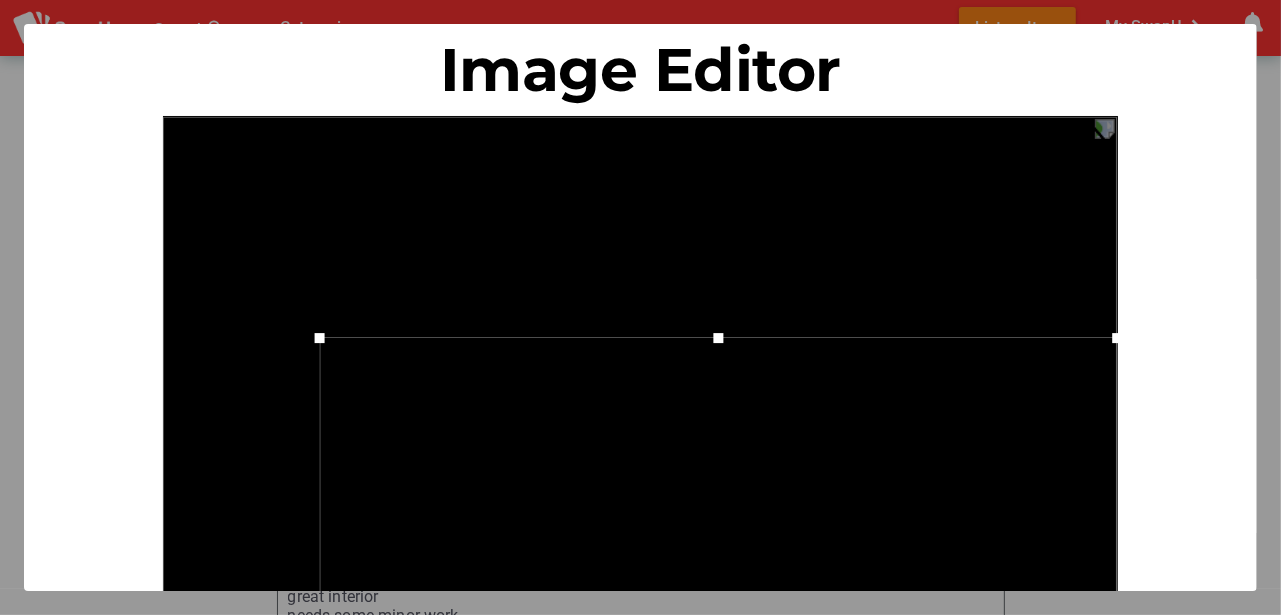 drag, startPoint x: 722, startPoint y: 344, endPoint x: 732, endPoint y: 132, distance: 212.23572 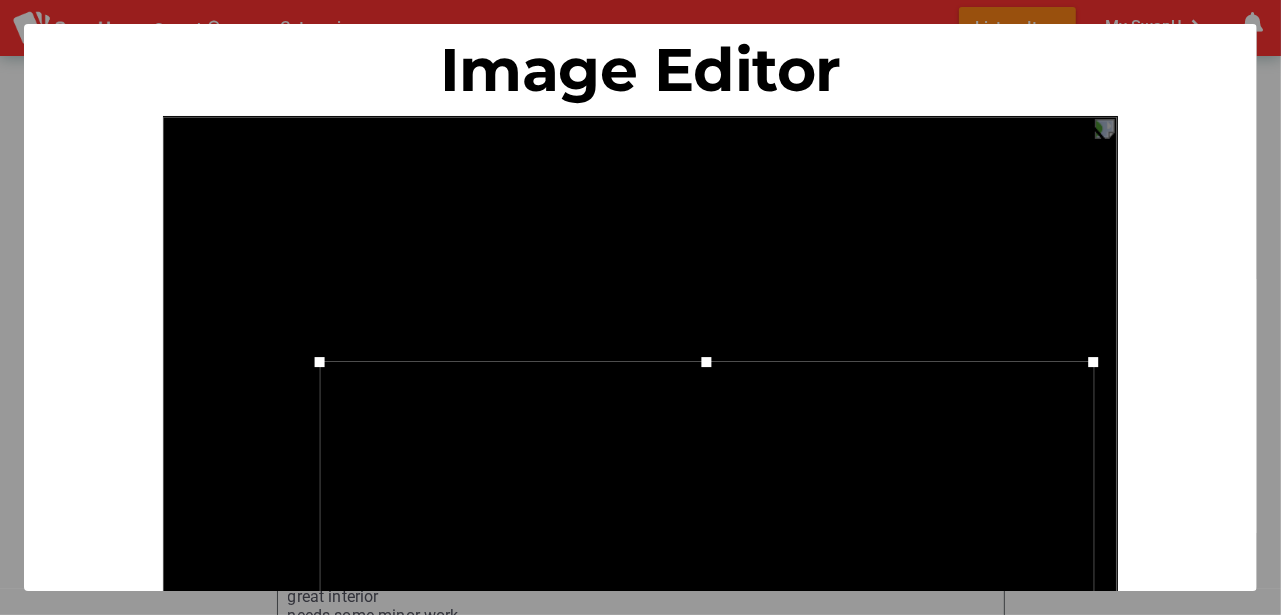 drag, startPoint x: 1111, startPoint y: 342, endPoint x: 1220, endPoint y: 289, distance: 121.20231 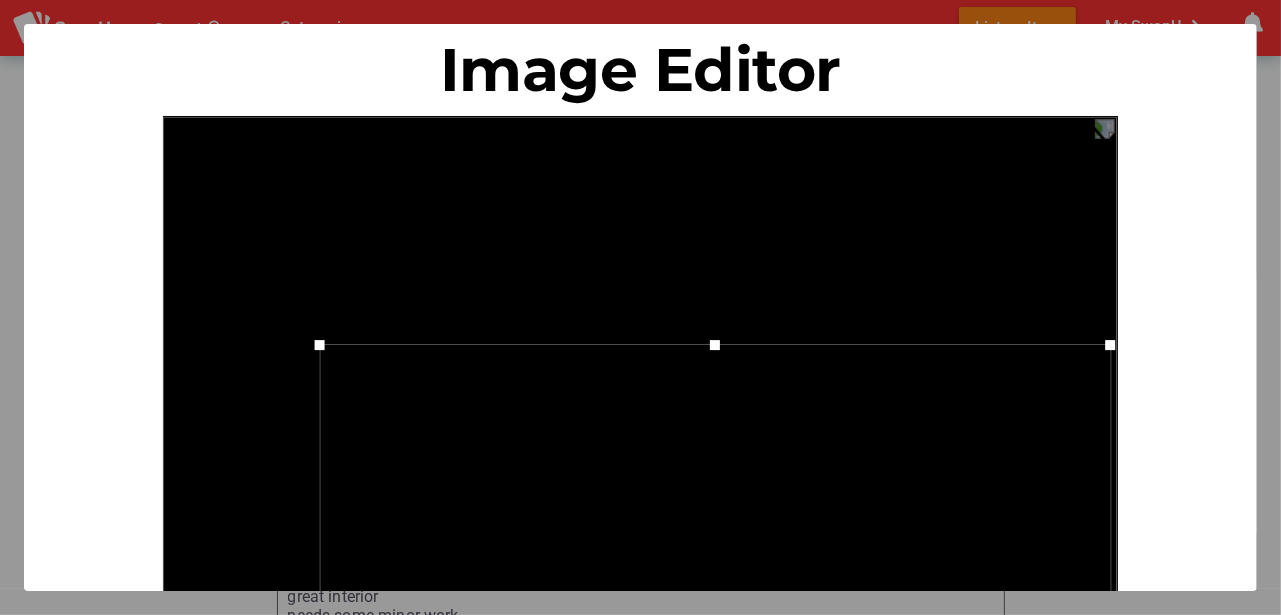drag, startPoint x: 1117, startPoint y: 340, endPoint x: 1101, endPoint y: 318, distance: 27.202942 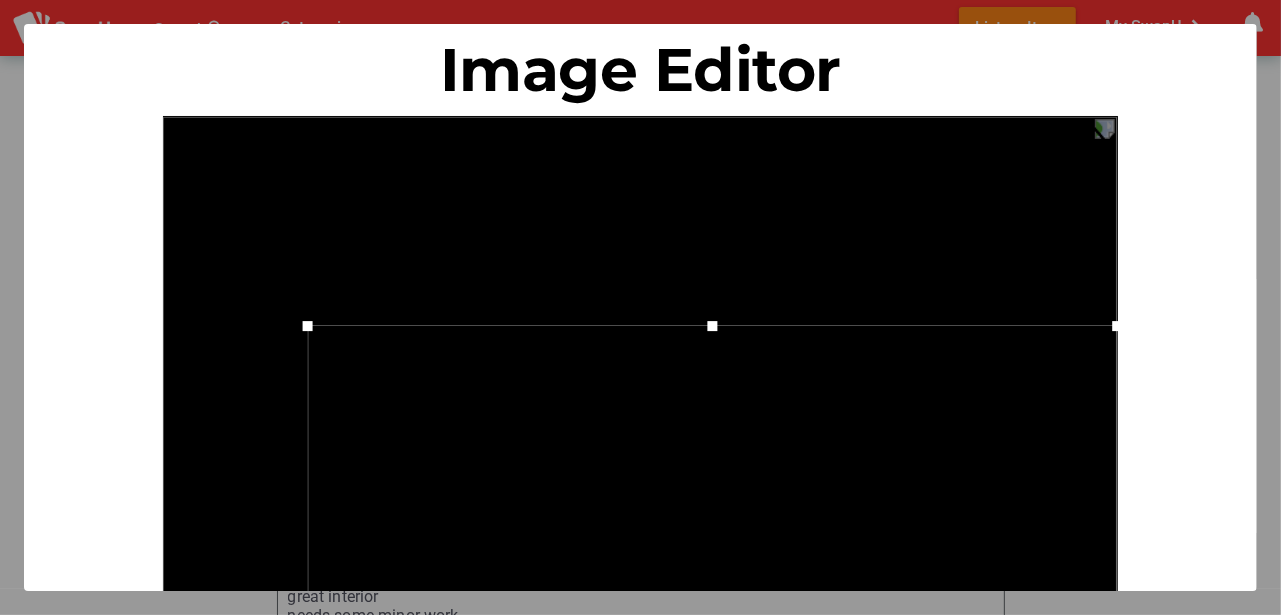 drag, startPoint x: 718, startPoint y: 361, endPoint x: 724, endPoint y: 313, distance: 48.373547 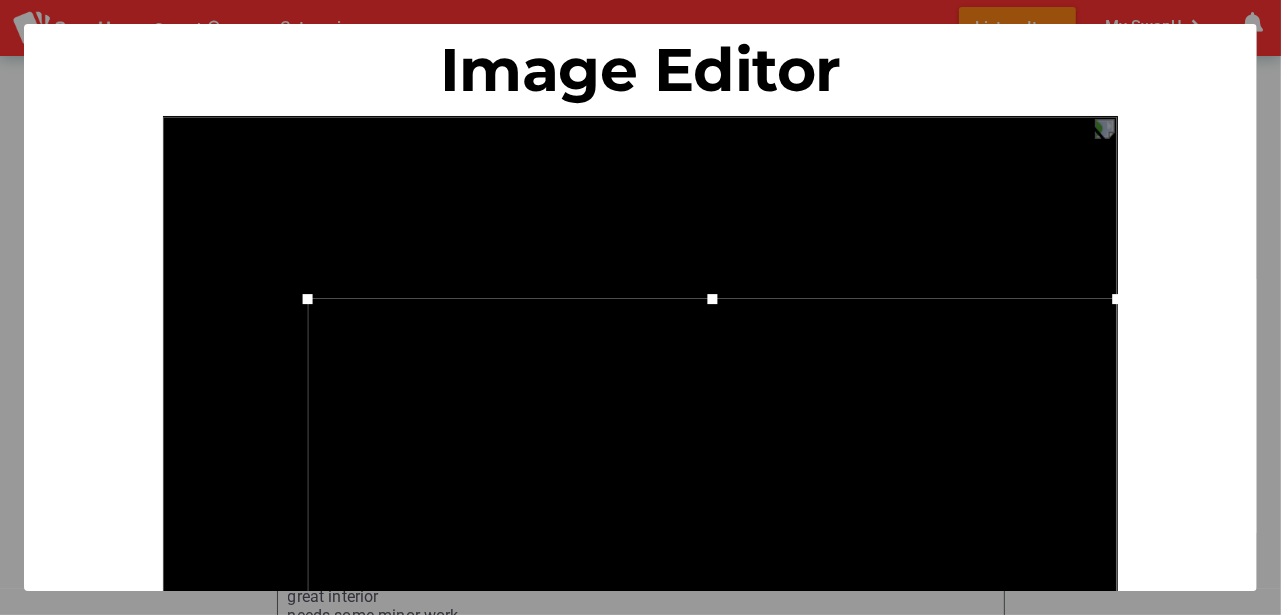 drag, startPoint x: 712, startPoint y: 338, endPoint x: 714, endPoint y: 317, distance: 21.095022 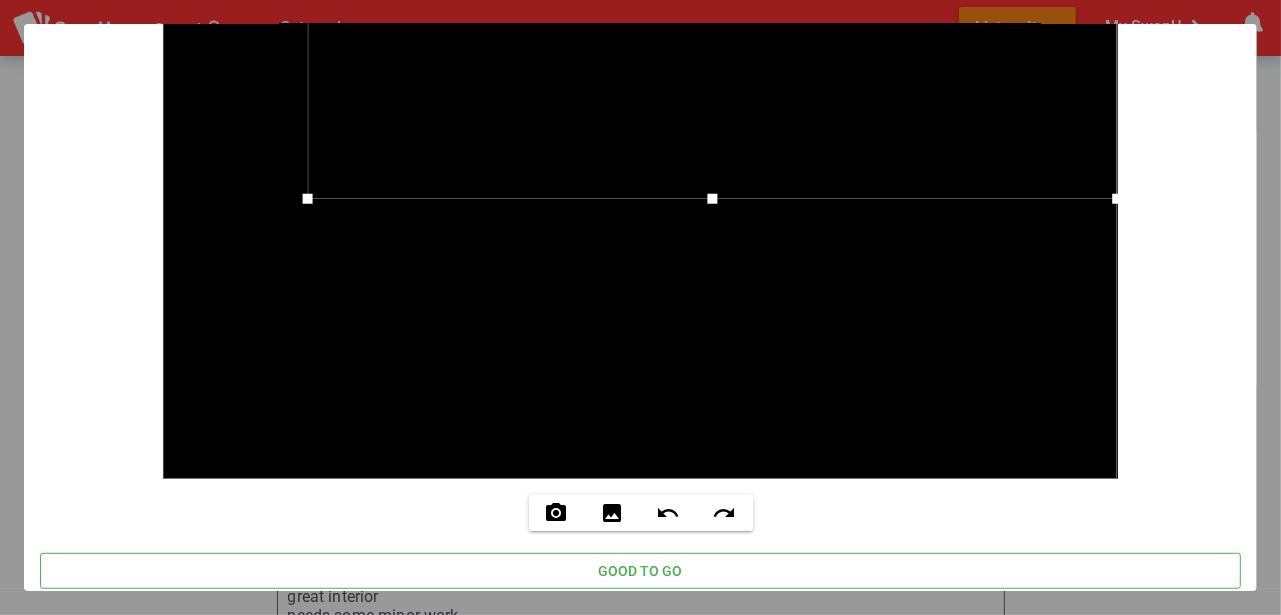 scroll, scrollTop: 959, scrollLeft: 0, axis: vertical 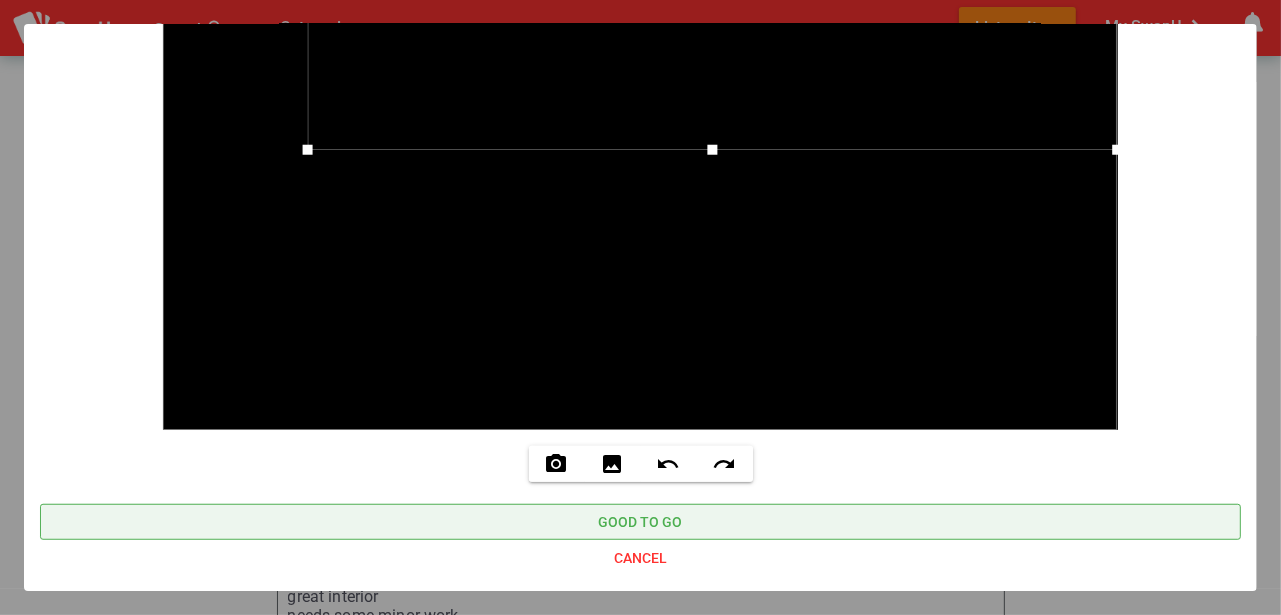 click on "Good to go" at bounding box center [641, 522] 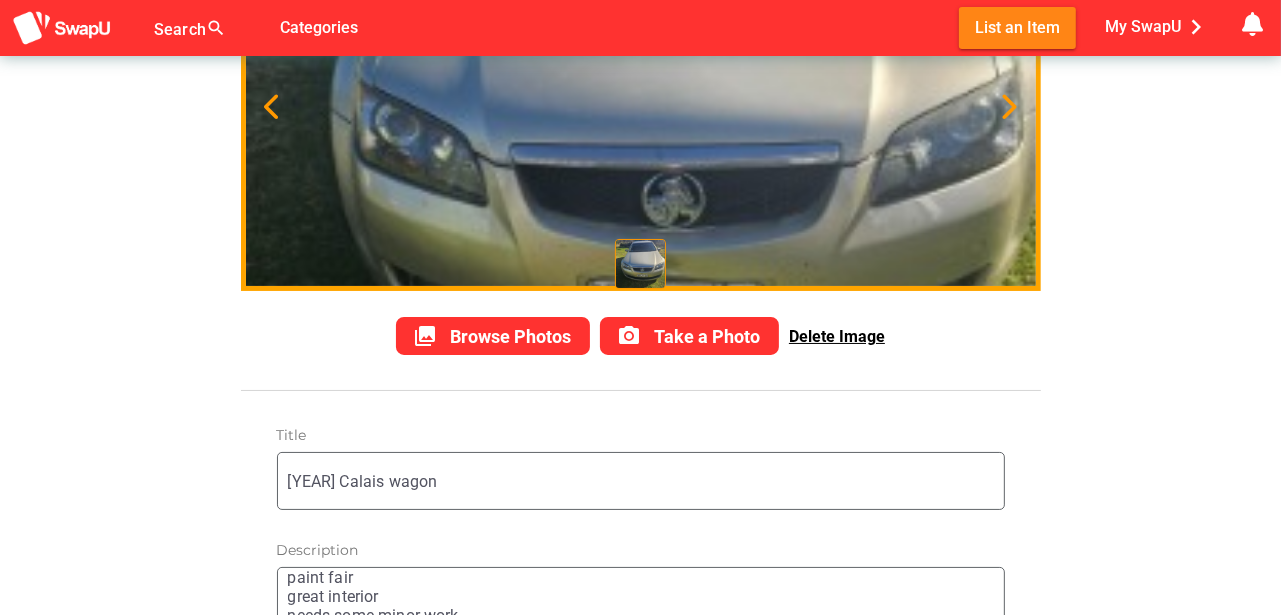 scroll, scrollTop: 233, scrollLeft: 0, axis: vertical 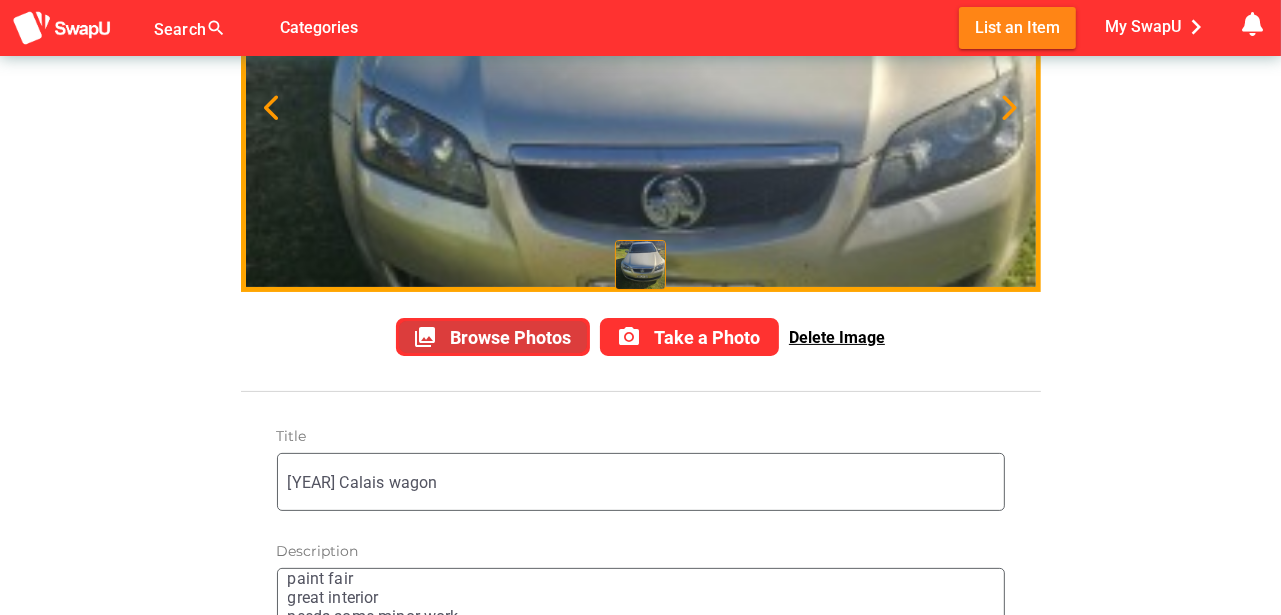 click on "Browse Photos" at bounding box center (510, 337) 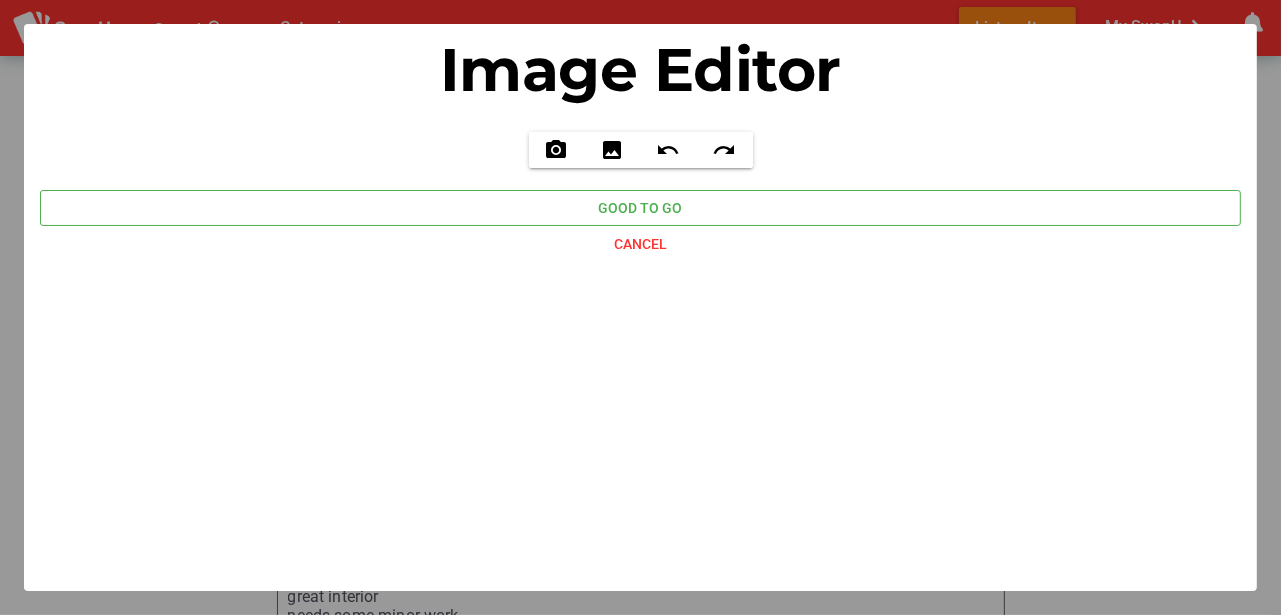 scroll, scrollTop: 0, scrollLeft: 0, axis: both 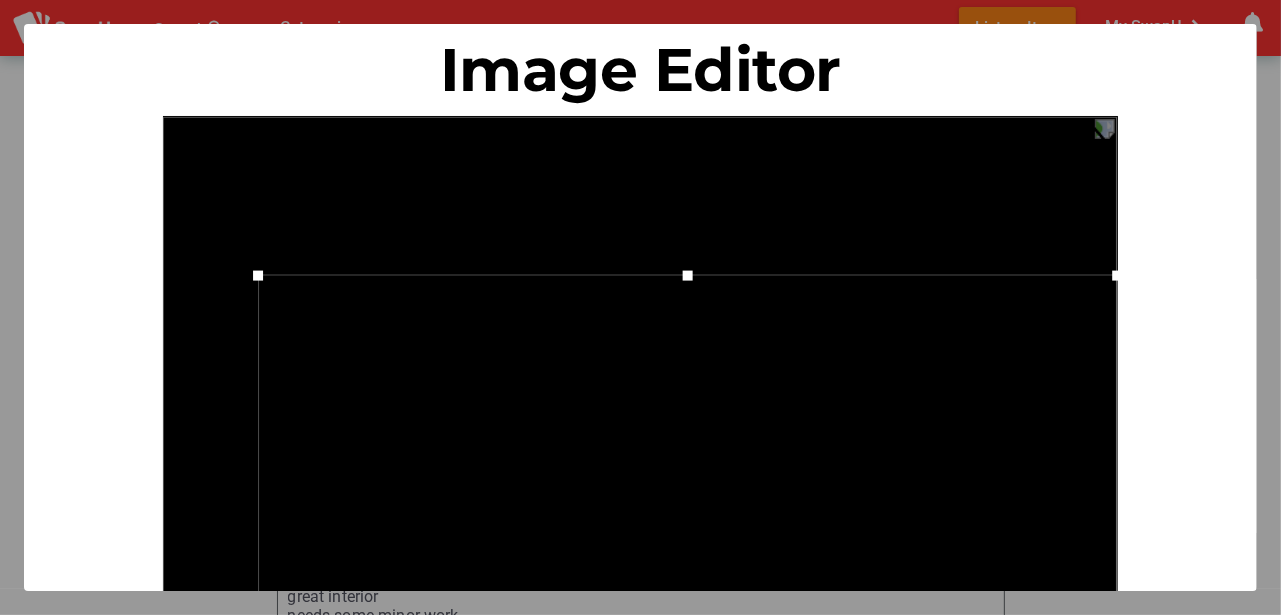 drag, startPoint x: 1019, startPoint y: 374, endPoint x: 1132, endPoint y: 391, distance: 114.27161 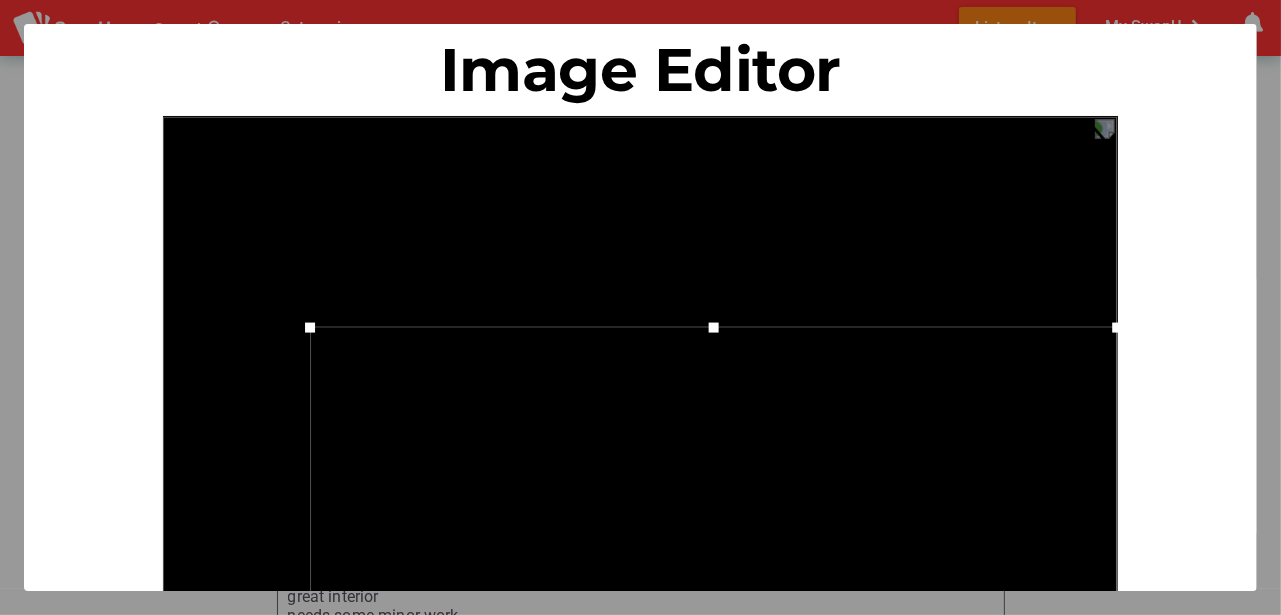drag, startPoint x: 261, startPoint y: 281, endPoint x: 313, endPoint y: 301, distance: 55.713554 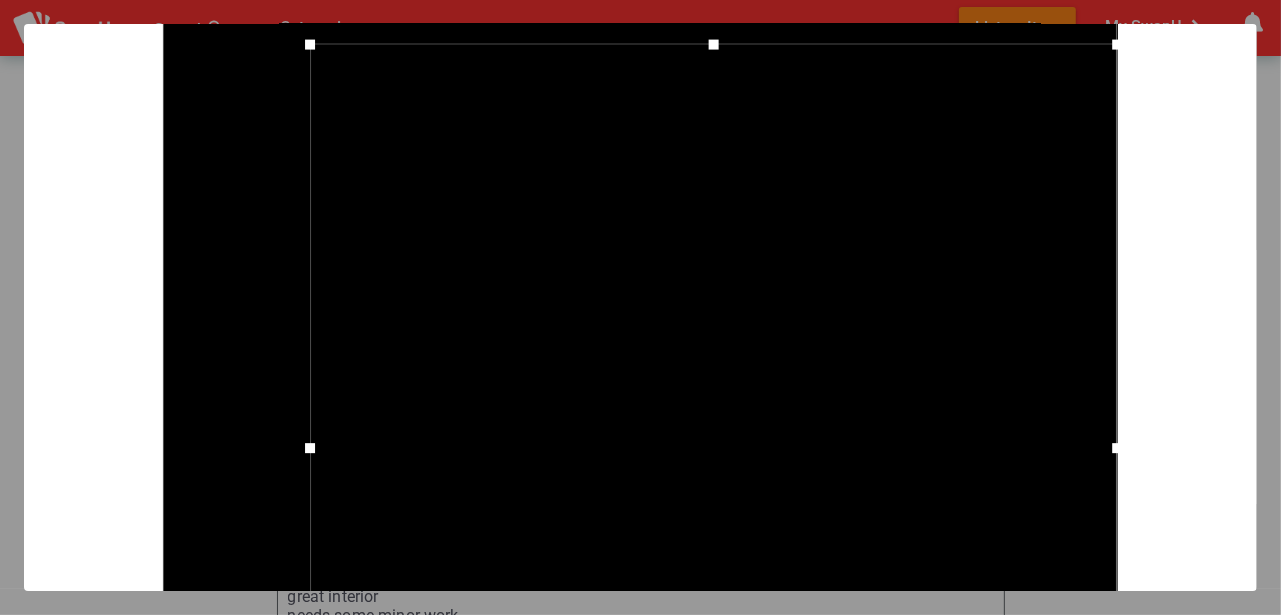 scroll, scrollTop: 366, scrollLeft: 0, axis: vertical 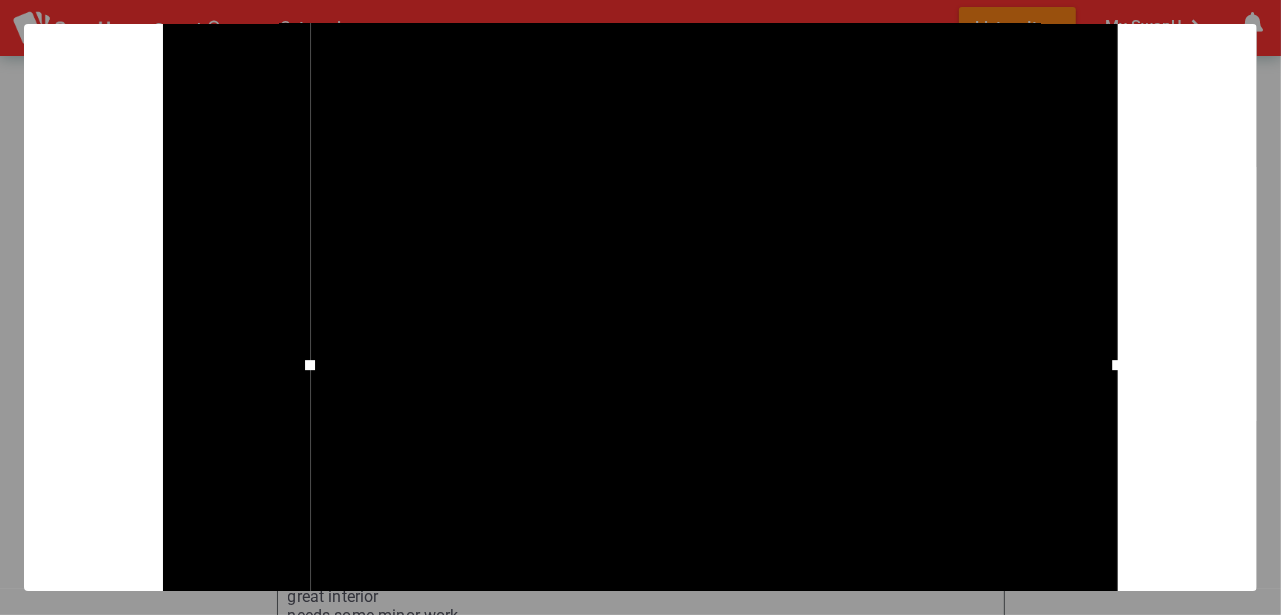 drag, startPoint x: 1183, startPoint y: 309, endPoint x: 1170, endPoint y: 246, distance: 64.327286 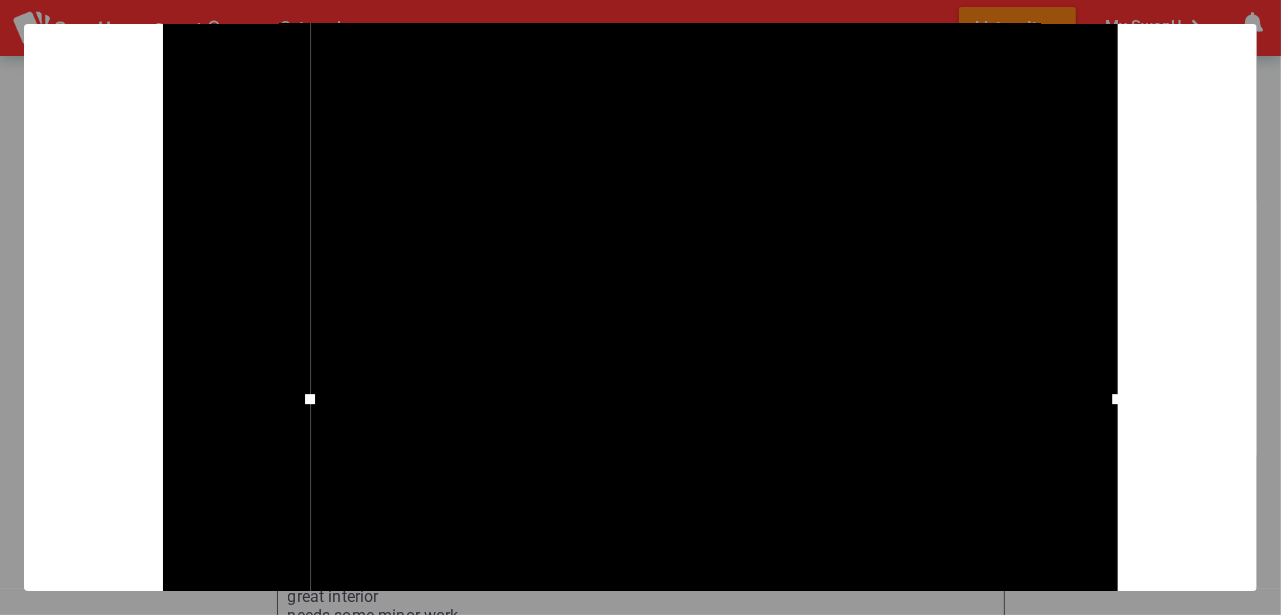 scroll, scrollTop: 300, scrollLeft: 0, axis: vertical 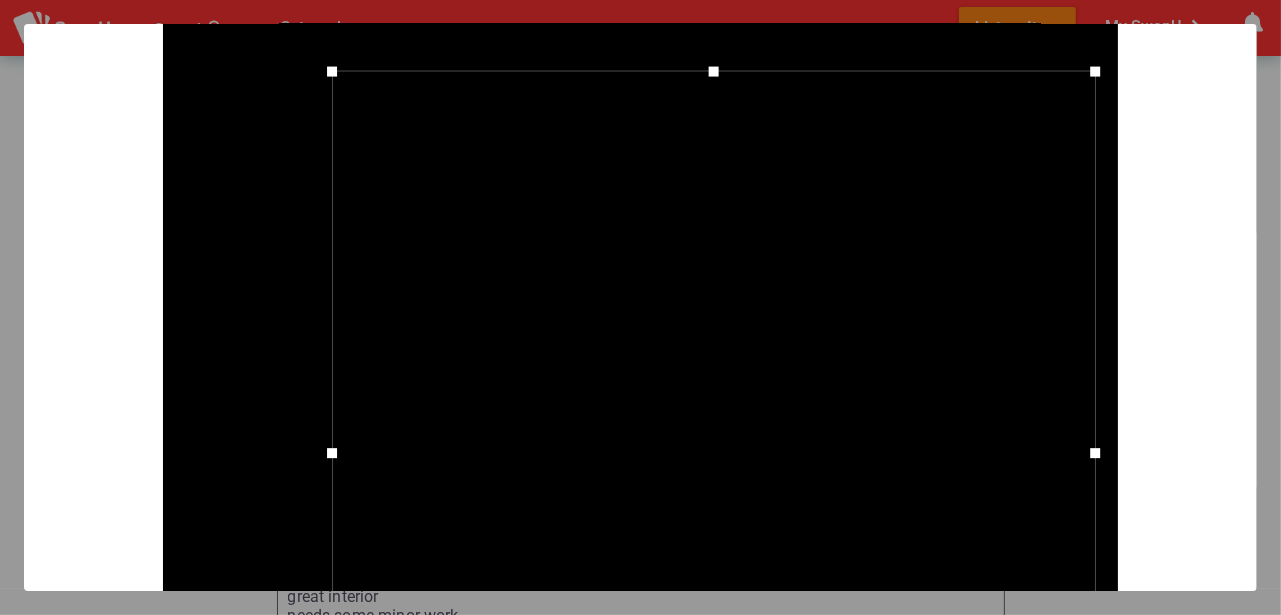 drag, startPoint x: 712, startPoint y: 27, endPoint x: 688, endPoint y: 68, distance: 47.507893 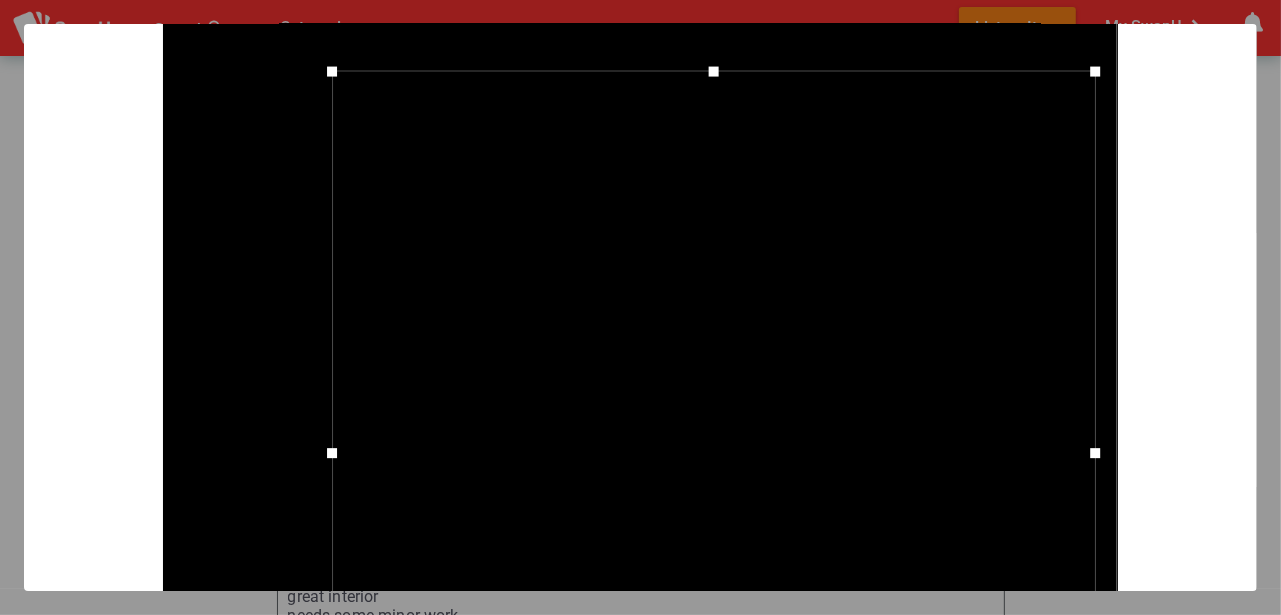 drag, startPoint x: 283, startPoint y: 277, endPoint x: 261, endPoint y: 277, distance: 22 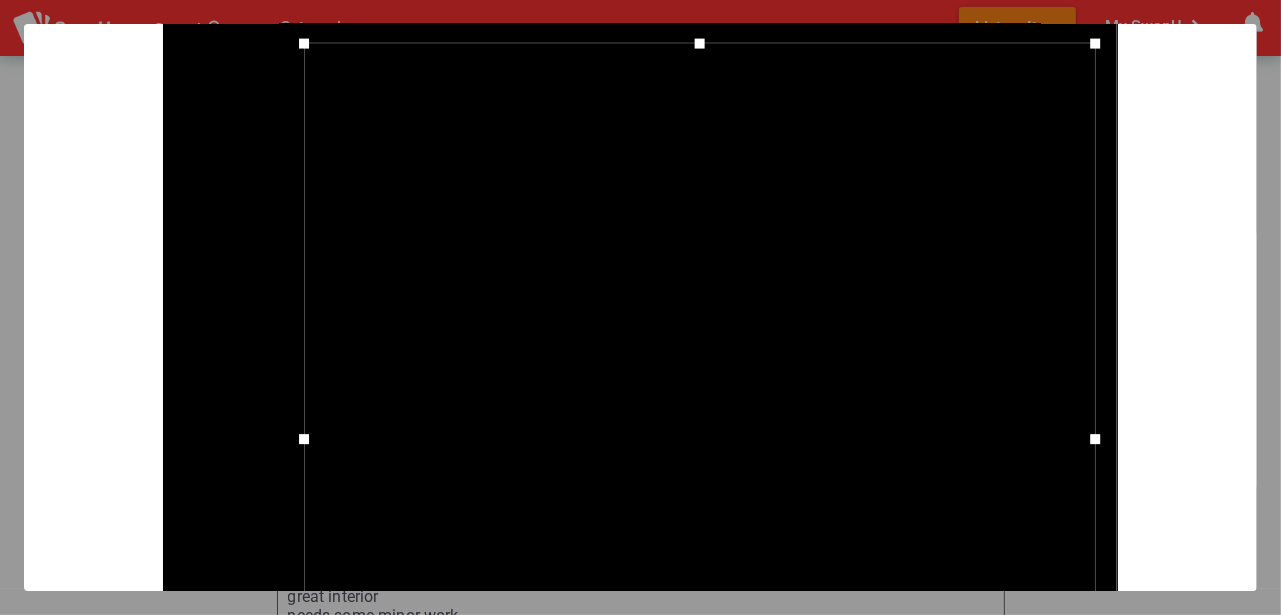 drag, startPoint x: 336, startPoint y: 79, endPoint x: 308, endPoint y: 74, distance: 28.442924 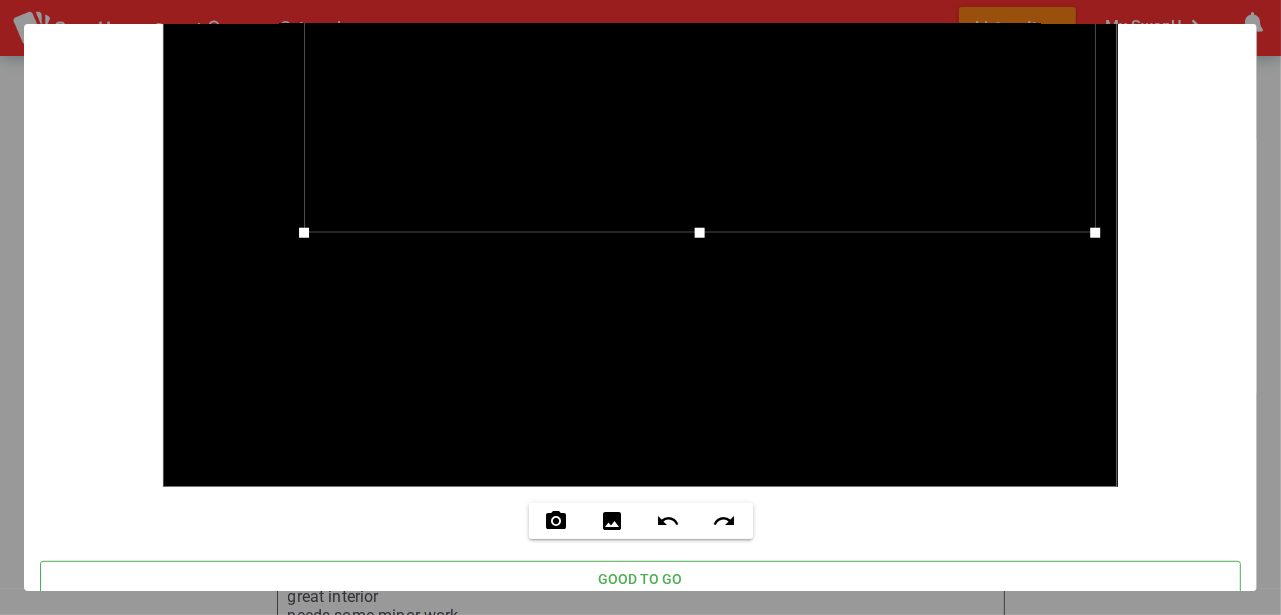 scroll, scrollTop: 959, scrollLeft: 0, axis: vertical 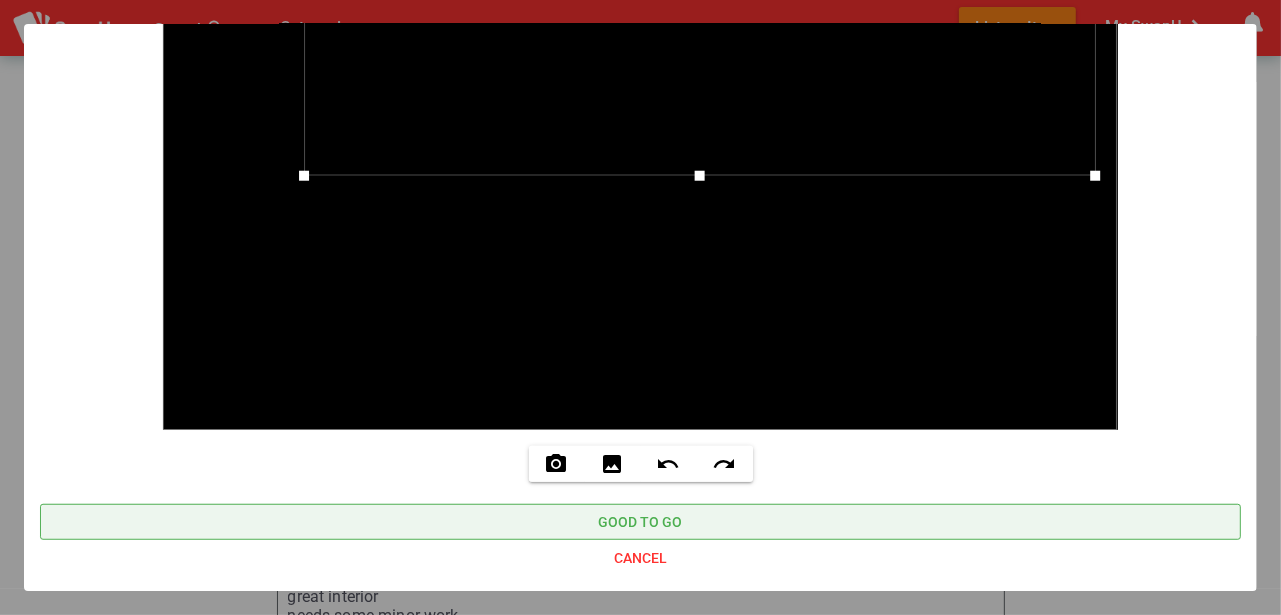 click on "Good to go" at bounding box center [641, 522] 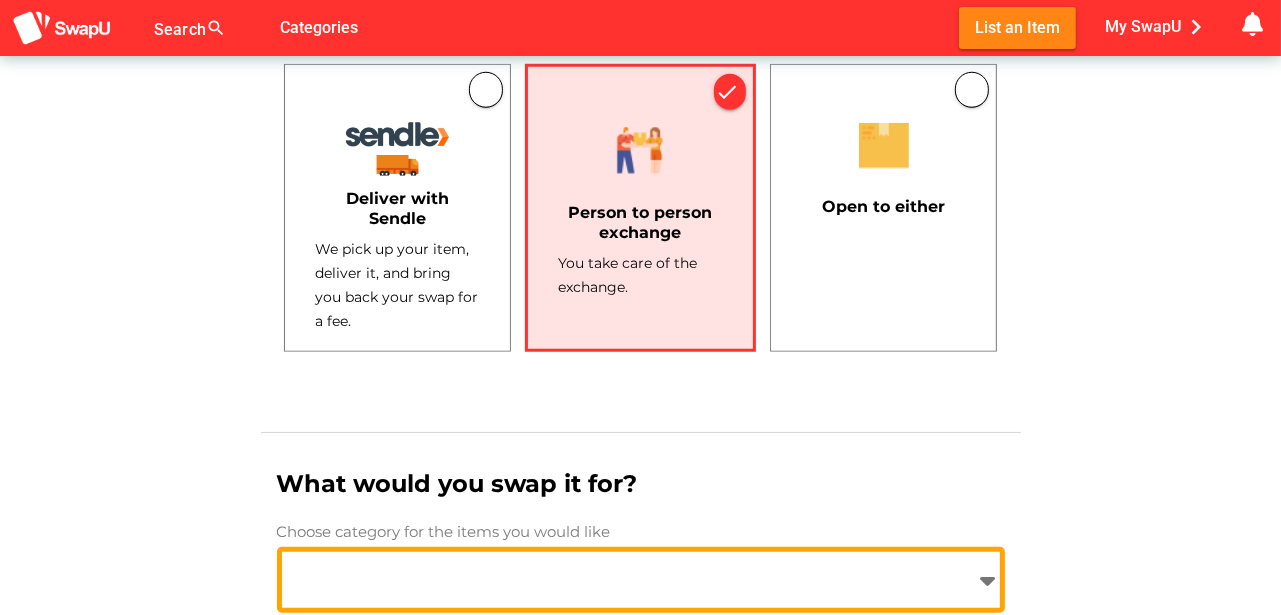 scroll, scrollTop: 1400, scrollLeft: 0, axis: vertical 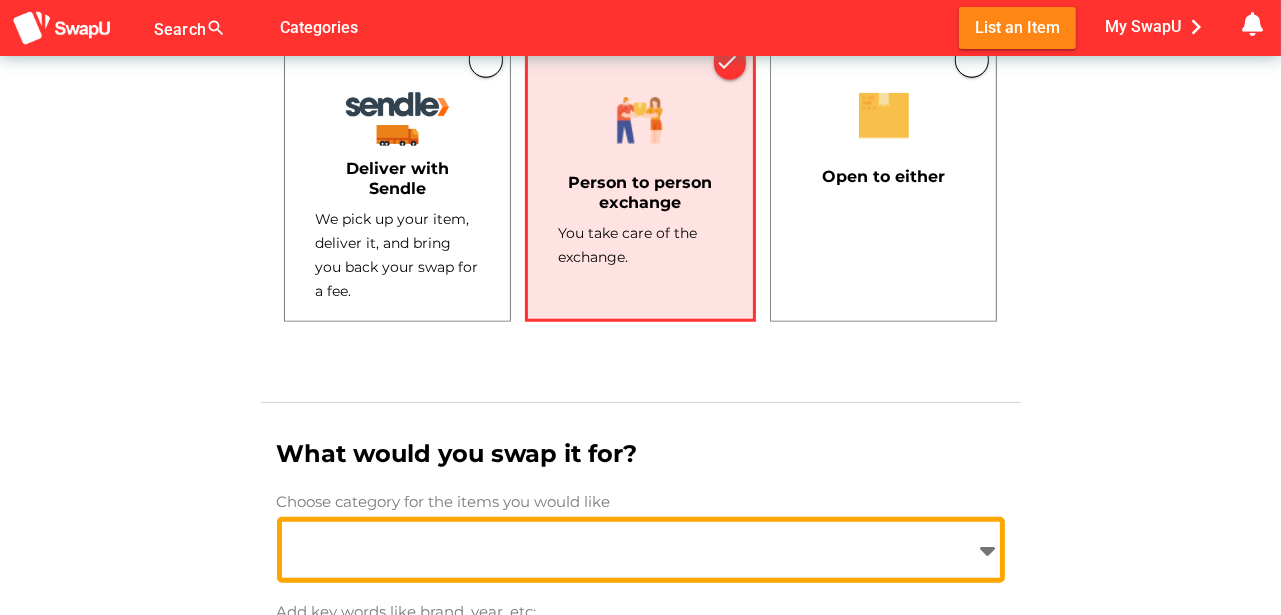 click at bounding box center [988, 550] 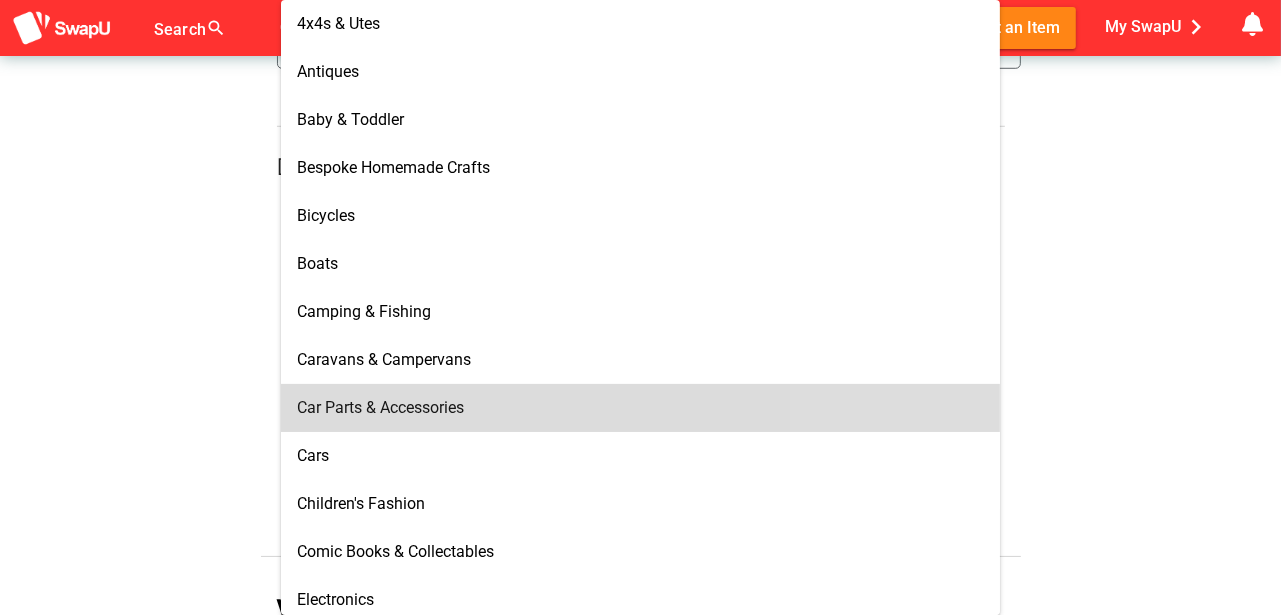 scroll, scrollTop: 1200, scrollLeft: 0, axis: vertical 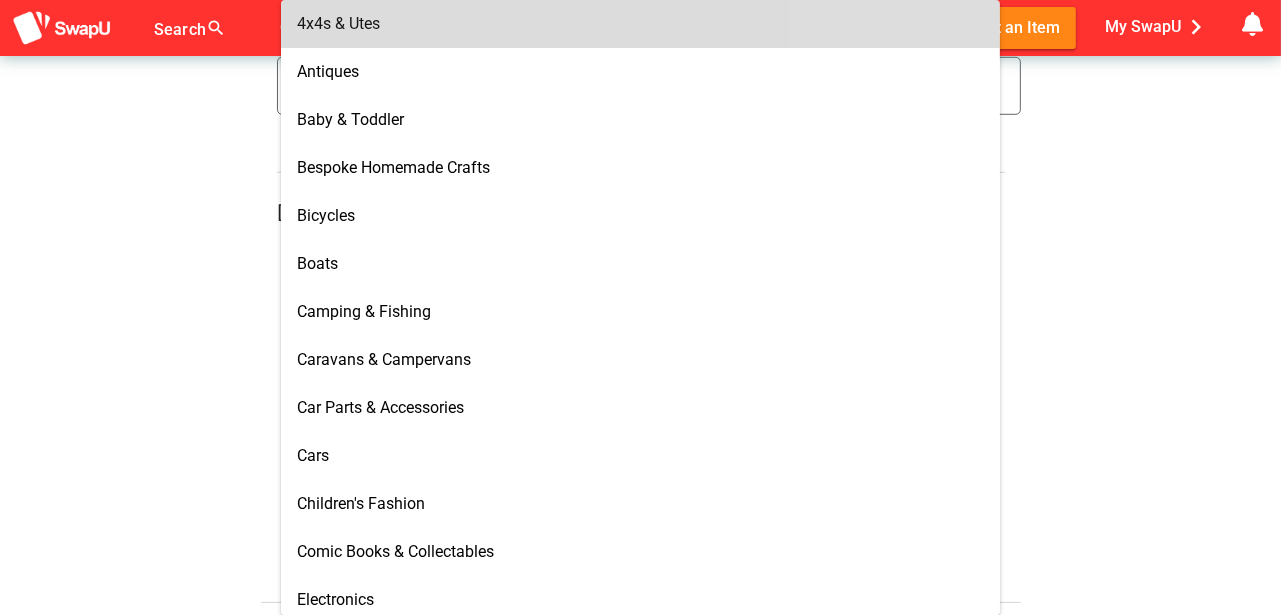 click on "4x4s & Utes" at bounding box center (338, 23) 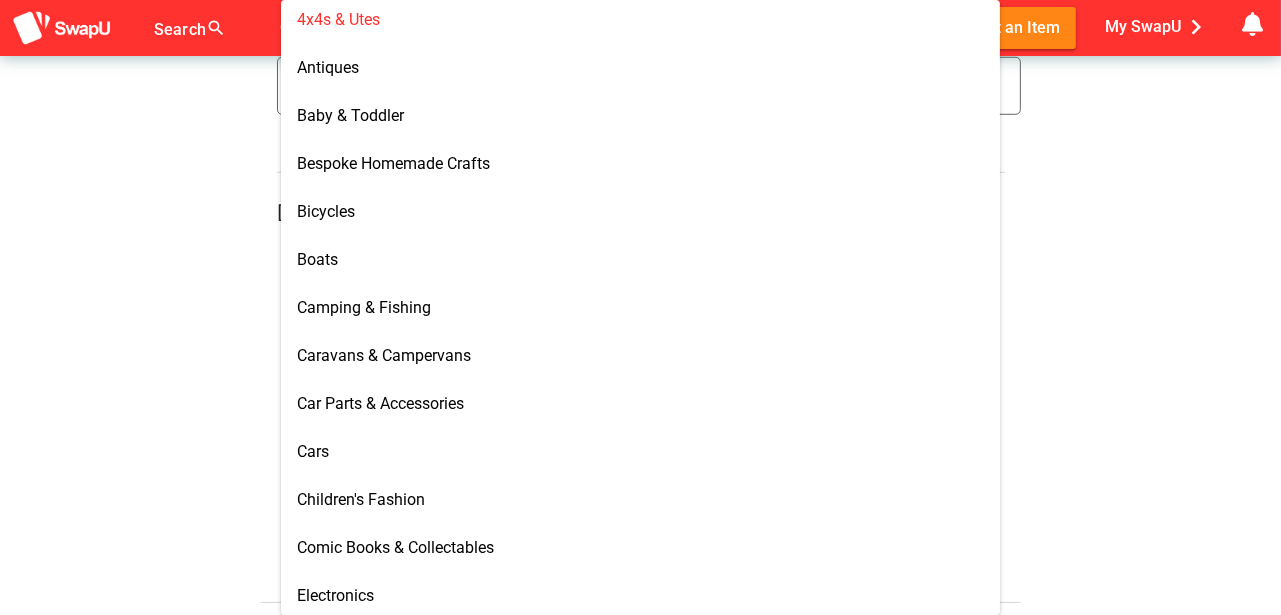 scroll, scrollTop: 0, scrollLeft: 0, axis: both 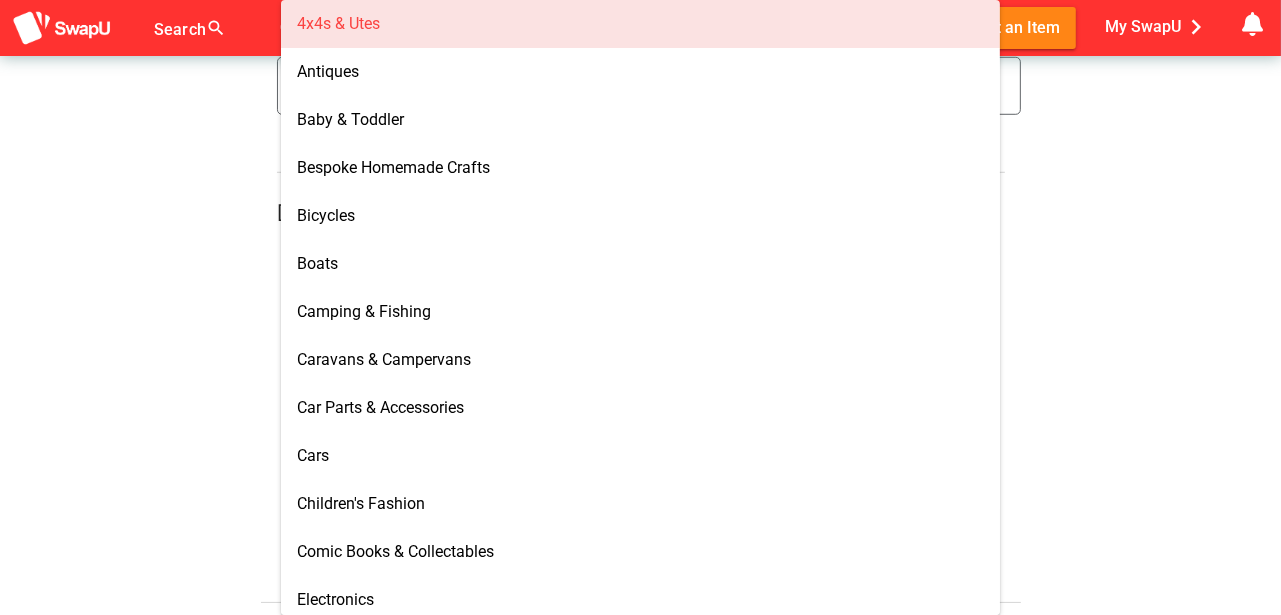 click on "4x4s & Utes" at bounding box center (338, 23) 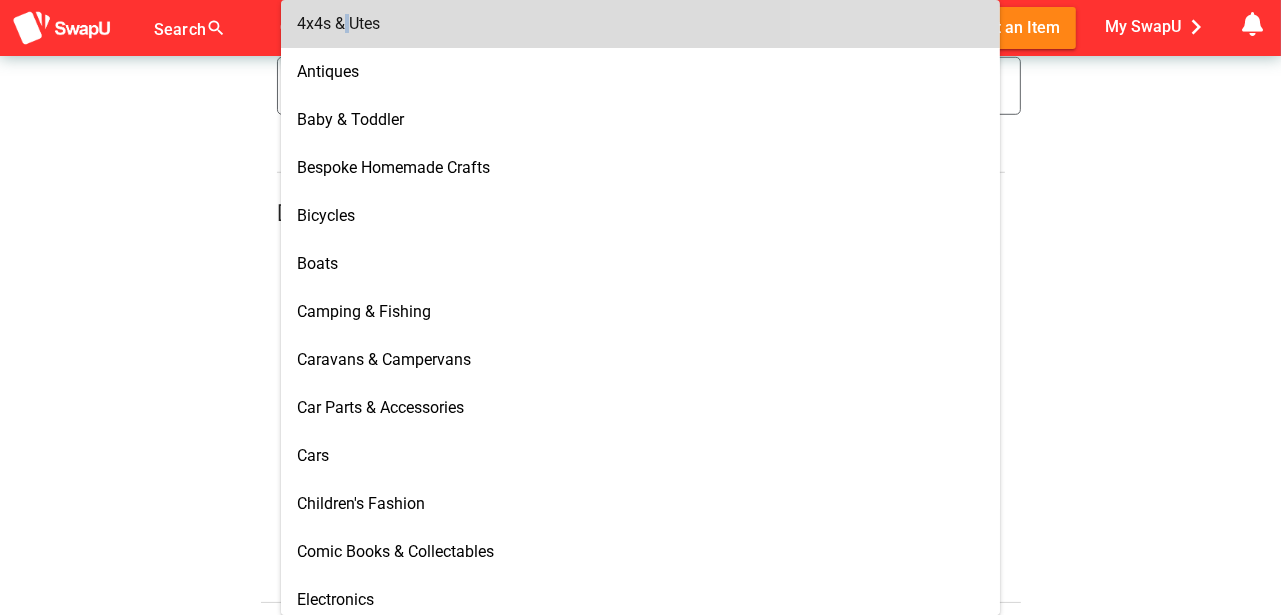 click on "4x4s & Utes" at bounding box center (338, 23) 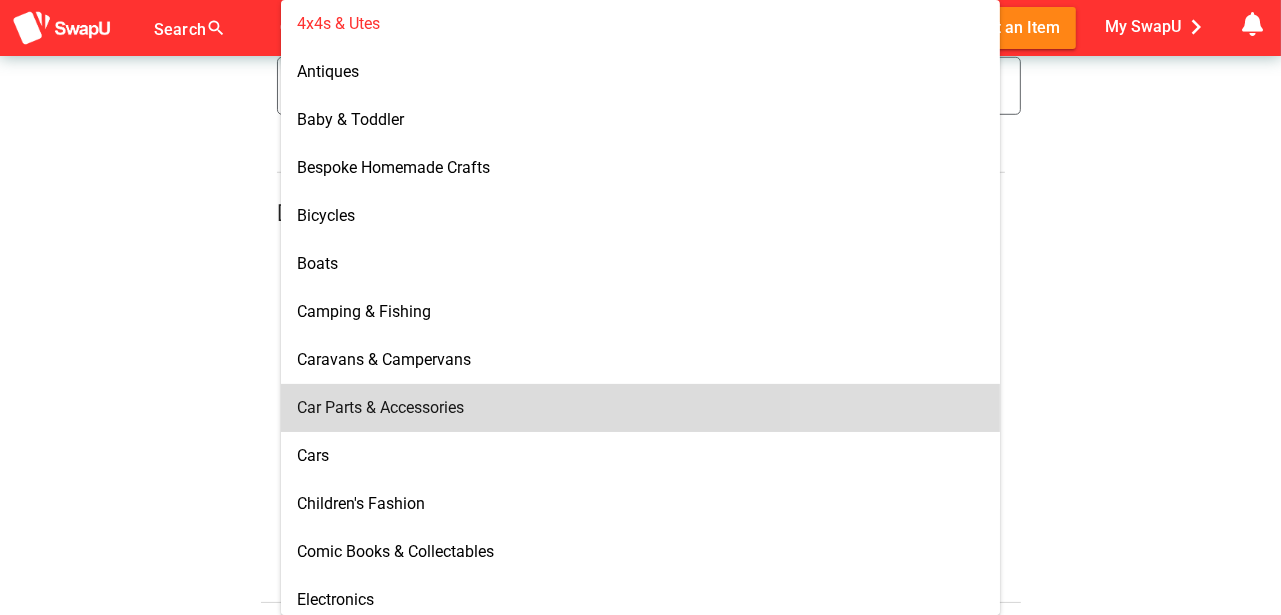 click on "Item Add      collections  Browse Photos  photo_camera  Take a Photo   Delete Image Title 2008 Calais wagon Description VE V6
auto
tow bar
6 stack cd player
GPS
Near new tyres
brake pads replaced
oil pressure switch replaced
alternator replaced
all electric
Some minor surface rust spots
paint fair
great interior
needs some minor work
( engine light comes on occasionally)
Roof mount DVD player
pension rego
wanting either auto ute or 4x4 Categories   Cars clear   Condition panorama_fish_eye New panorama_fish_eye Used(like new) task_alt Used(Fair) panorama_fish_eye Used (Good) Estimated Cash Value attach_money 6998 Delivery Preferences Deliver with Sendle We pick up your item, deliver it, and bring you back your swap for a fee. check Person to person exchange You take care of the exchange. Open to either Materials In Your Item Add Material Material   Percentage   Actions   No data available *In this section you will include details like brands, models and any naming details   4x4s & Utes clear" at bounding box center [640, 141] 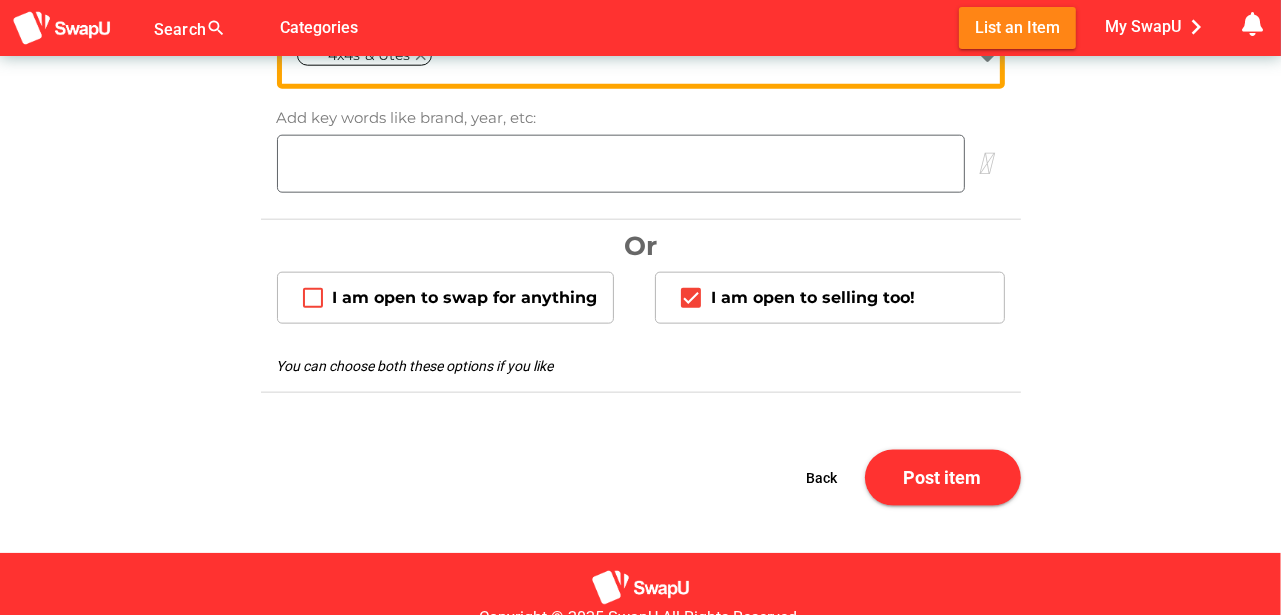 scroll, scrollTop: 1900, scrollLeft: 0, axis: vertical 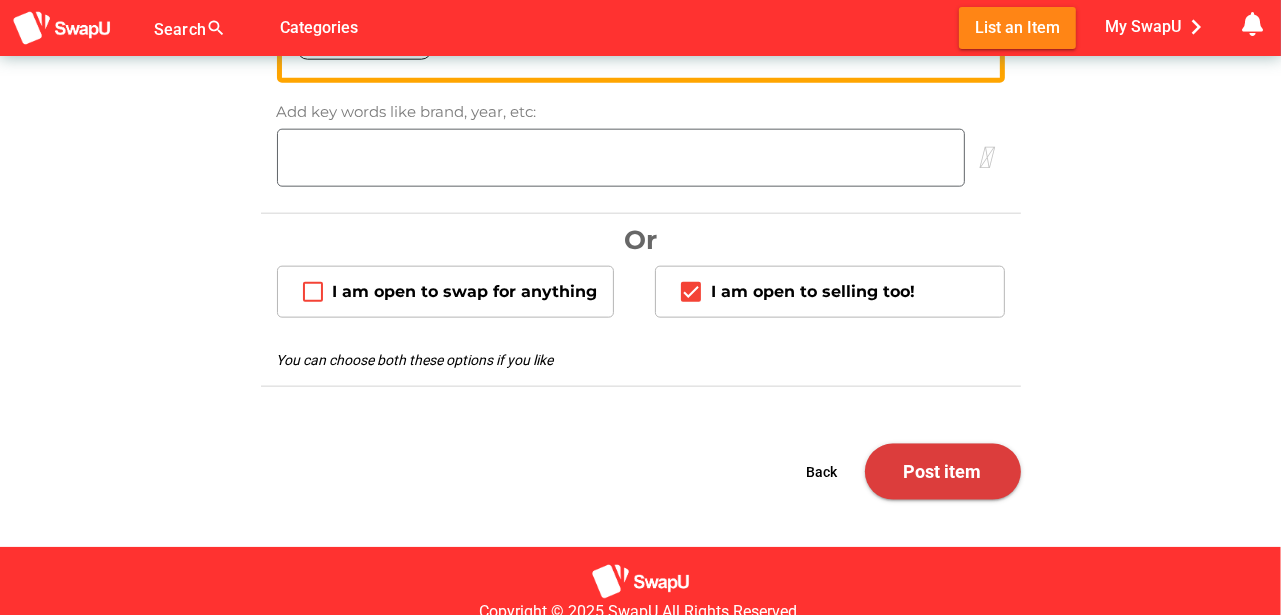 click on "Post item" at bounding box center (943, 471) 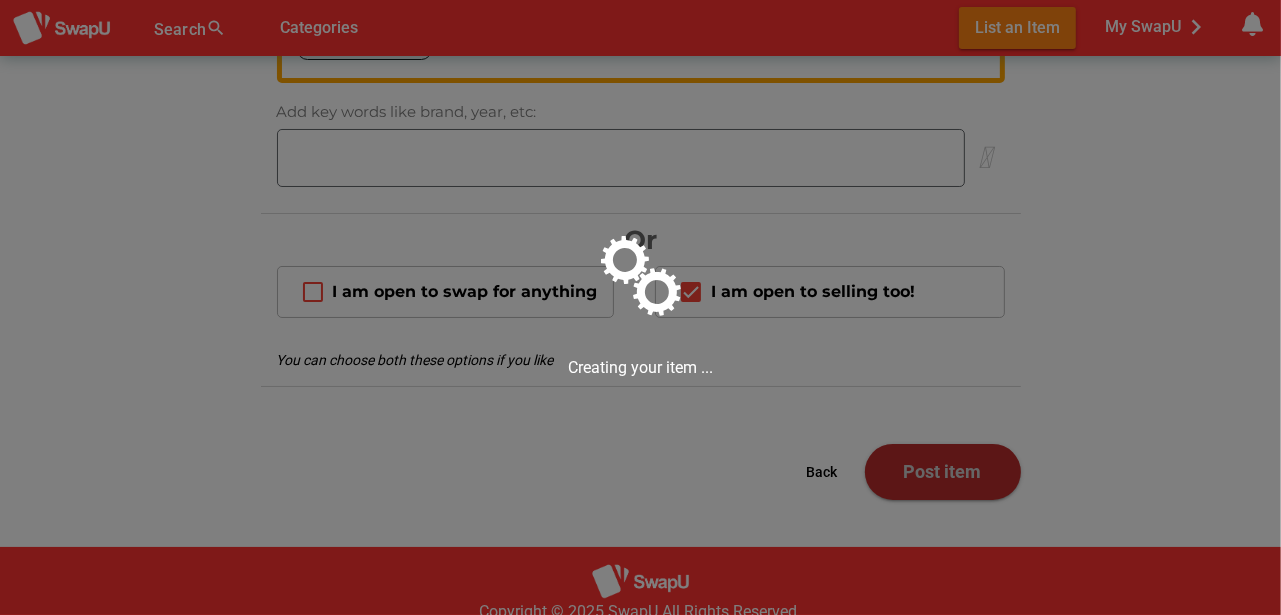 scroll, scrollTop: 0, scrollLeft: 0, axis: both 